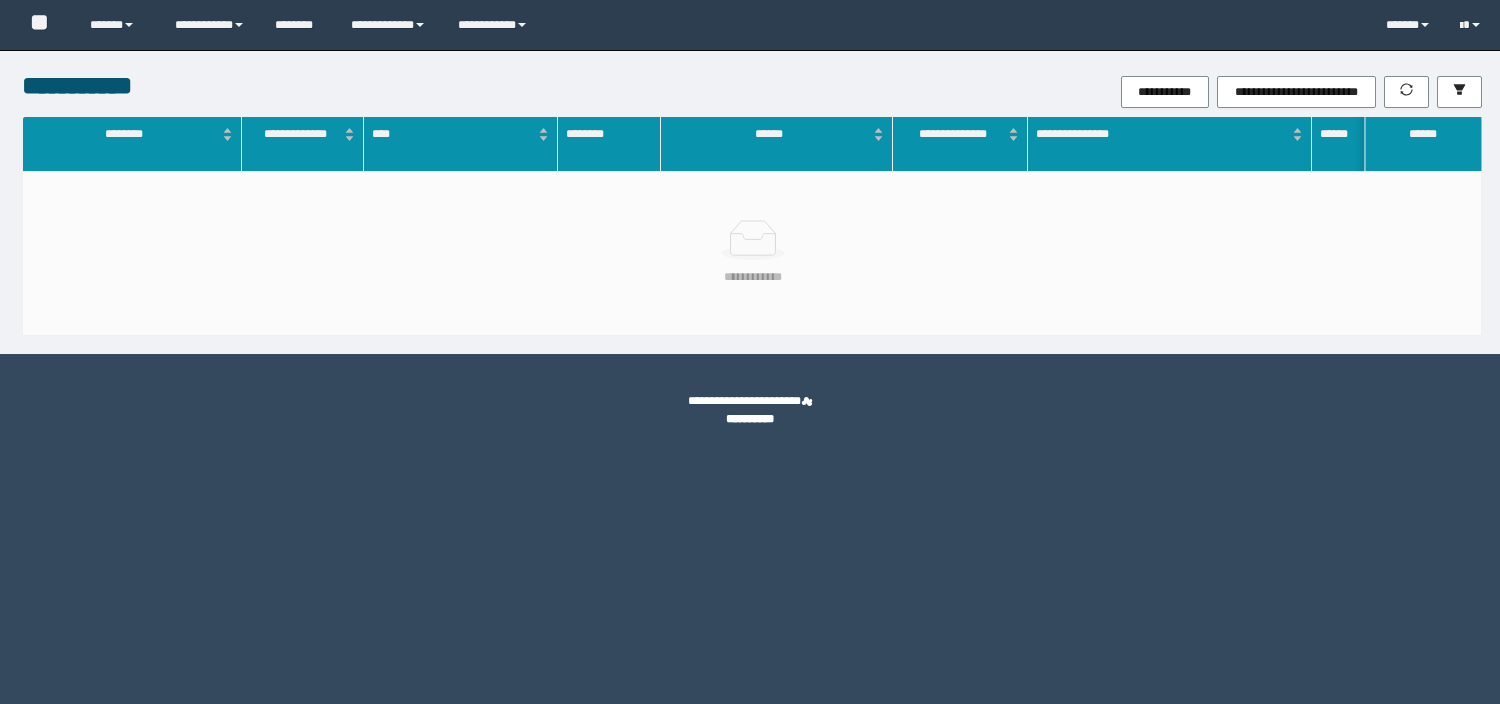 scroll, scrollTop: 0, scrollLeft: 0, axis: both 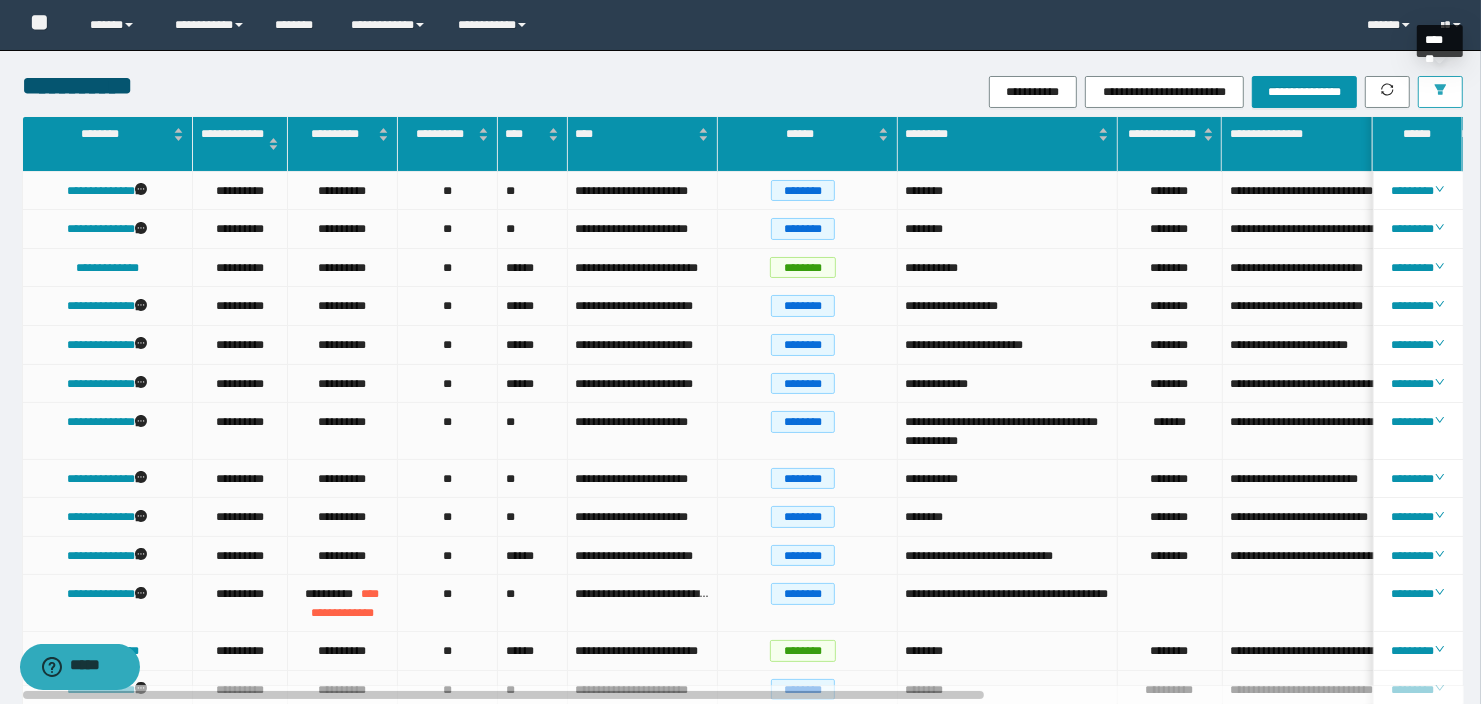 click at bounding box center (1440, 92) 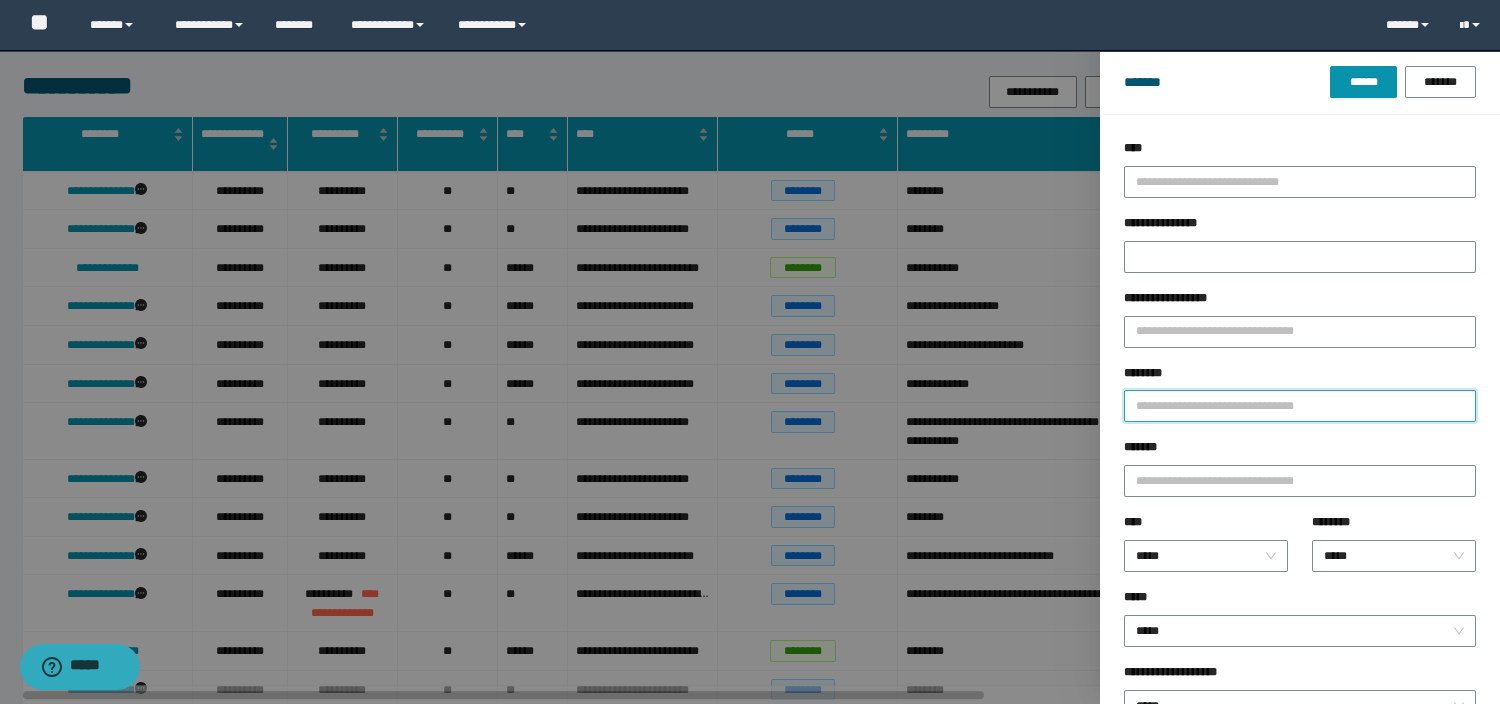click on "********" at bounding box center (1300, 406) 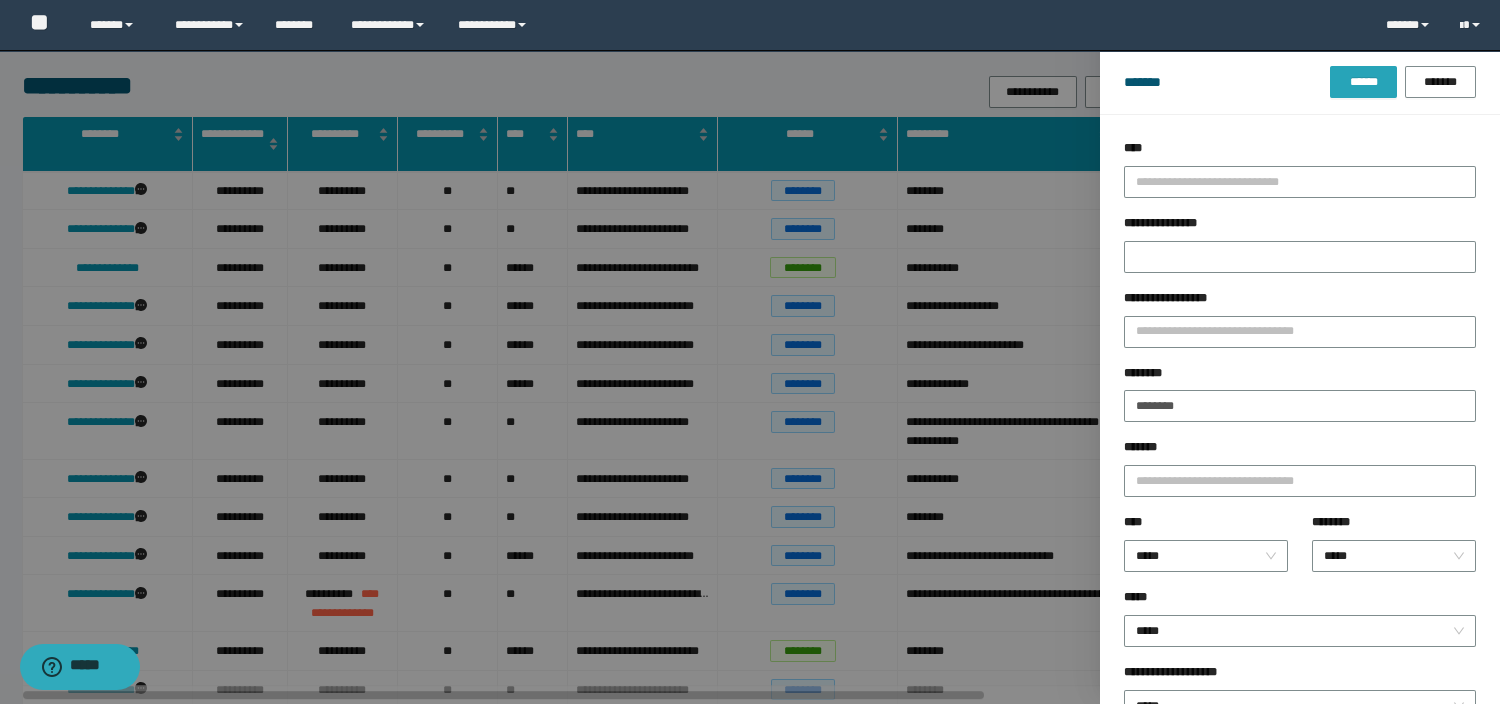 click on "******" at bounding box center [1363, 82] 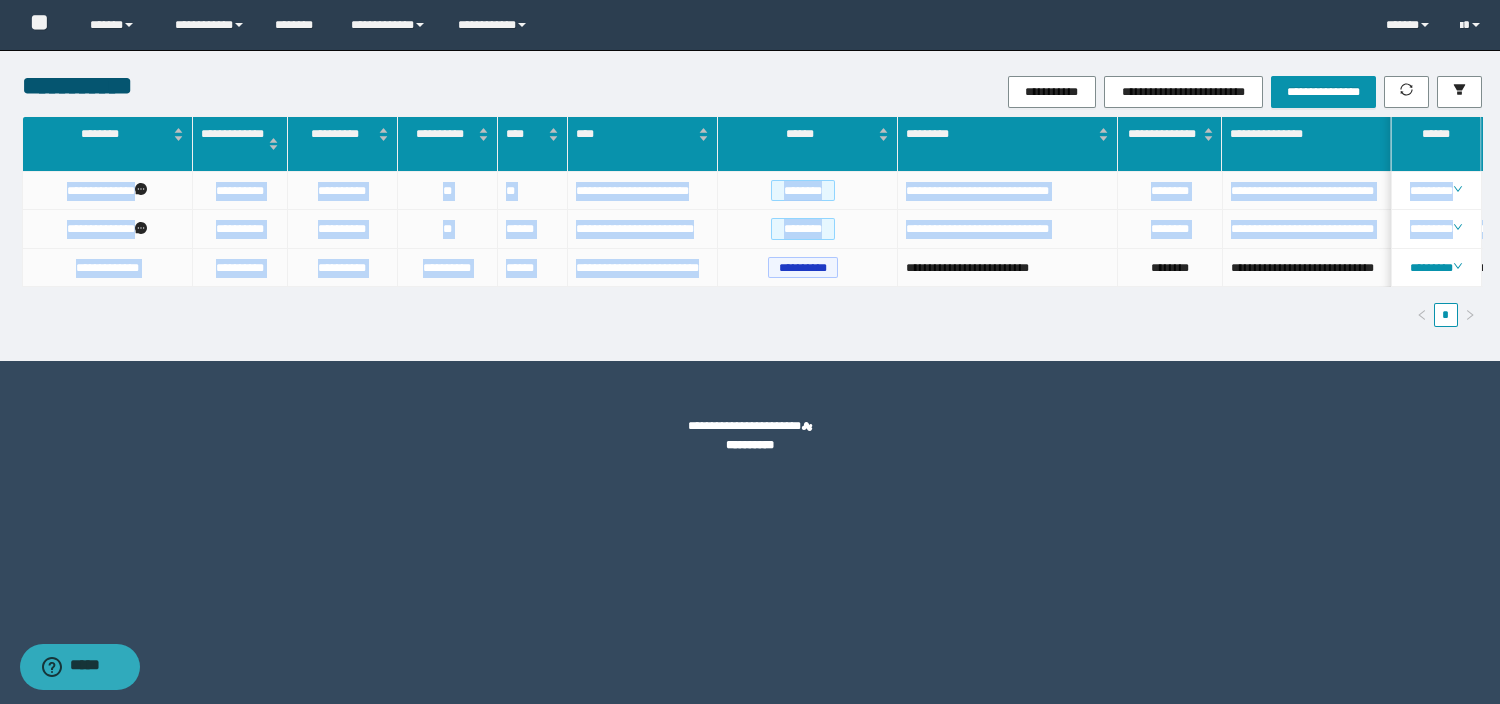 drag, startPoint x: 587, startPoint y: 300, endPoint x: 668, endPoint y: 312, distance: 81.88406 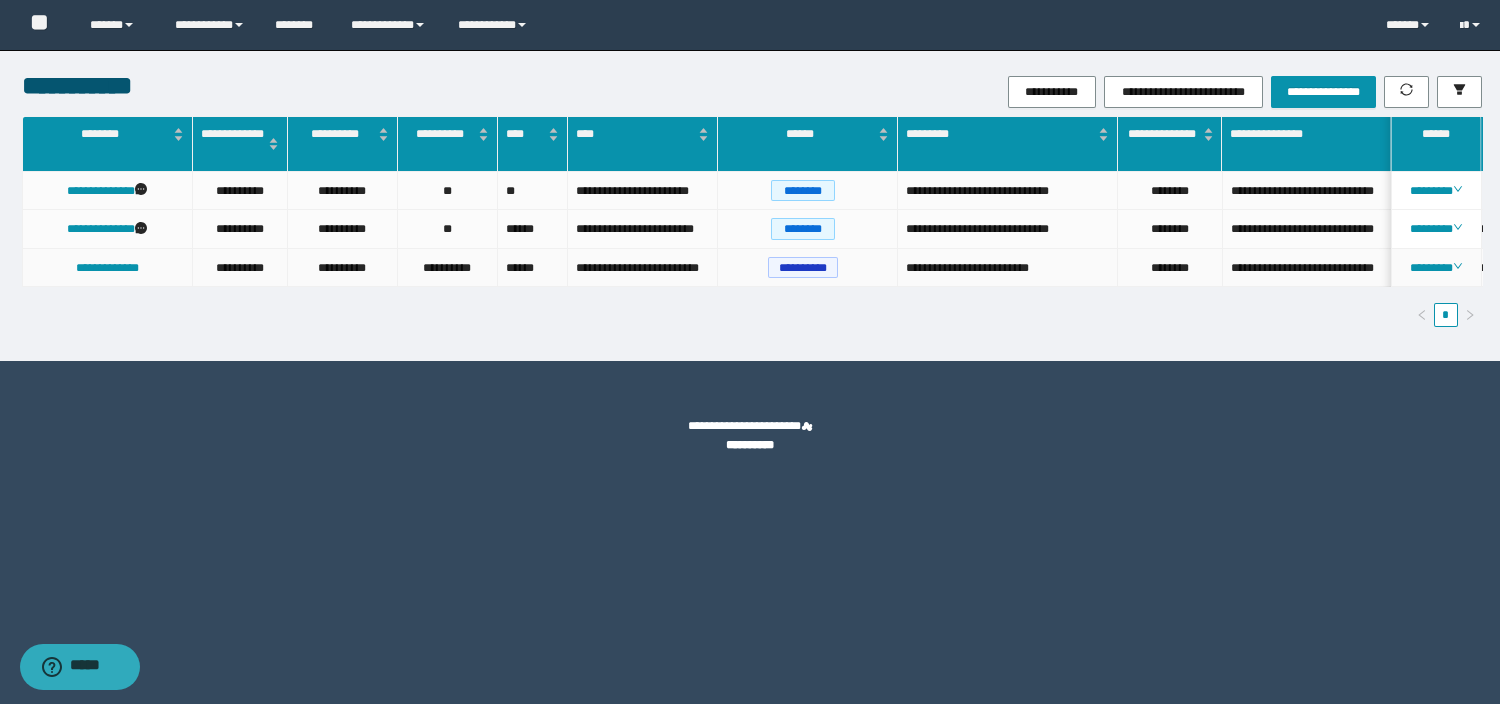 click on "**********" at bounding box center (1333, 268) 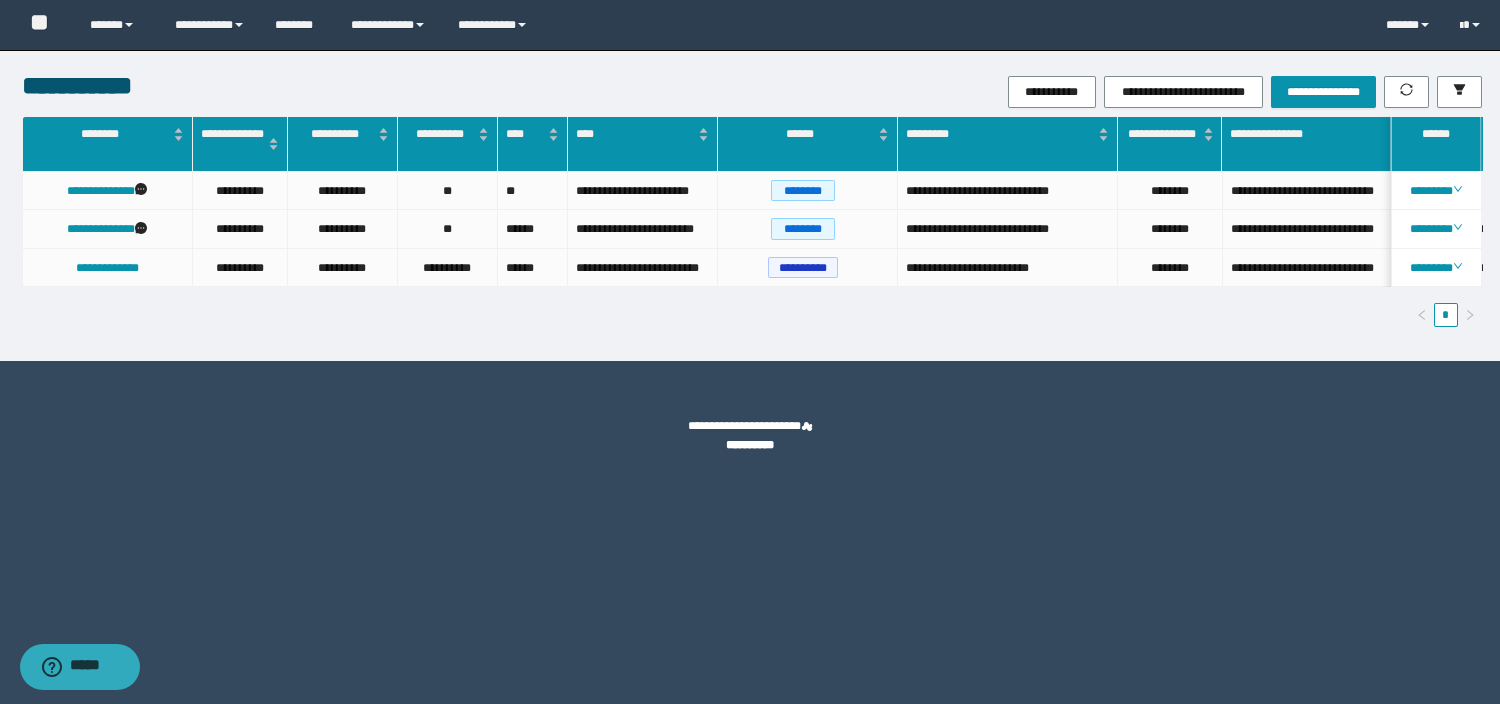 drag, startPoint x: 972, startPoint y: 323, endPoint x: 1039, endPoint y: 322, distance: 67.00746 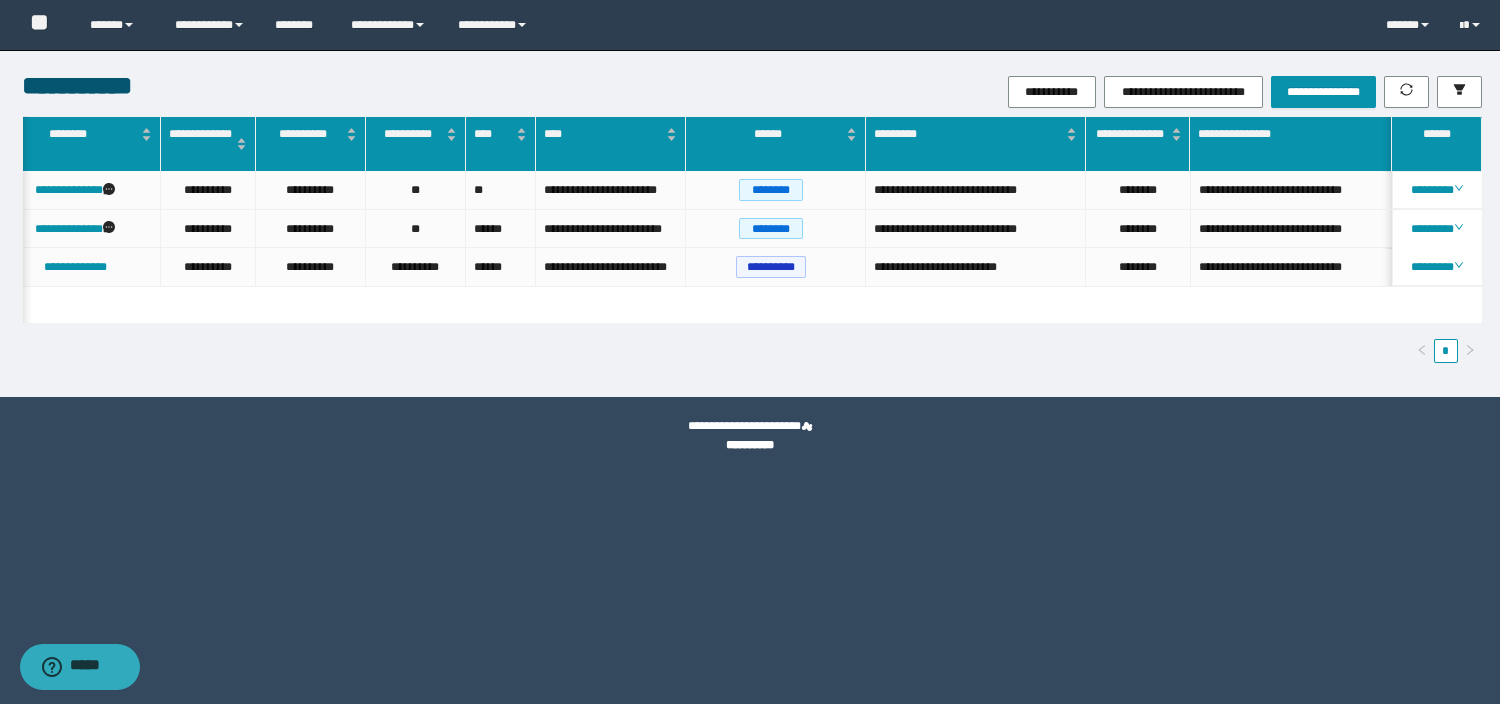 scroll, scrollTop: 0, scrollLeft: 116, axis: horizontal 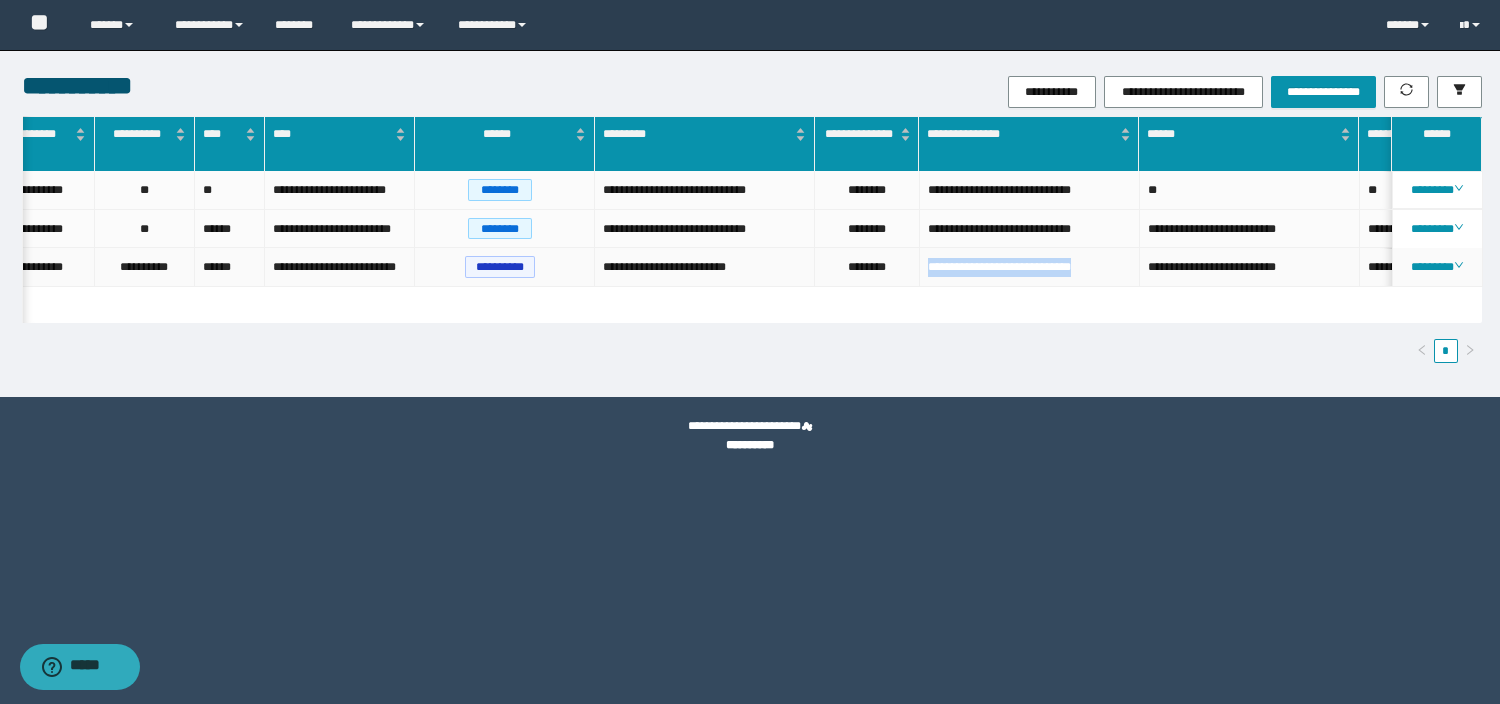 drag, startPoint x: 1088, startPoint y: 270, endPoint x: 929, endPoint y: 261, distance: 159.25452 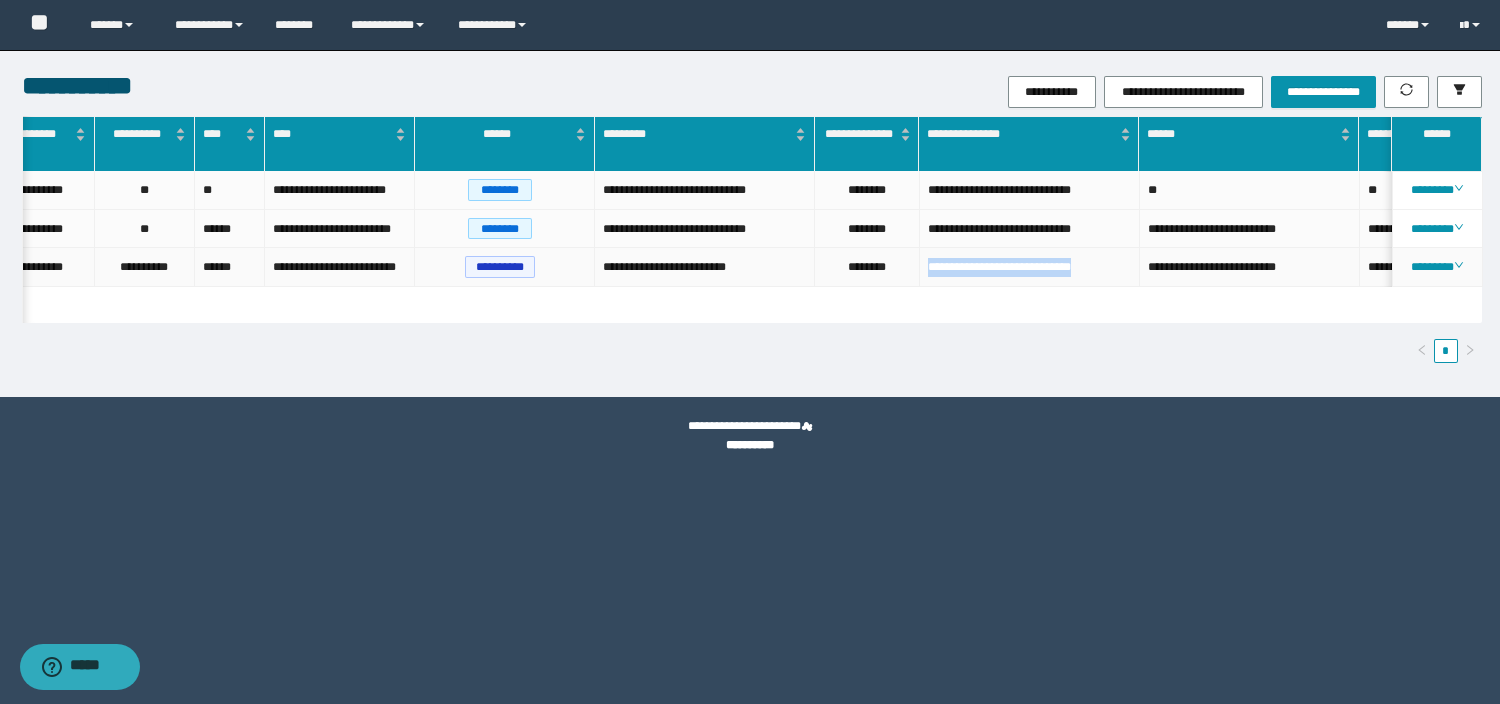 copy on "**********" 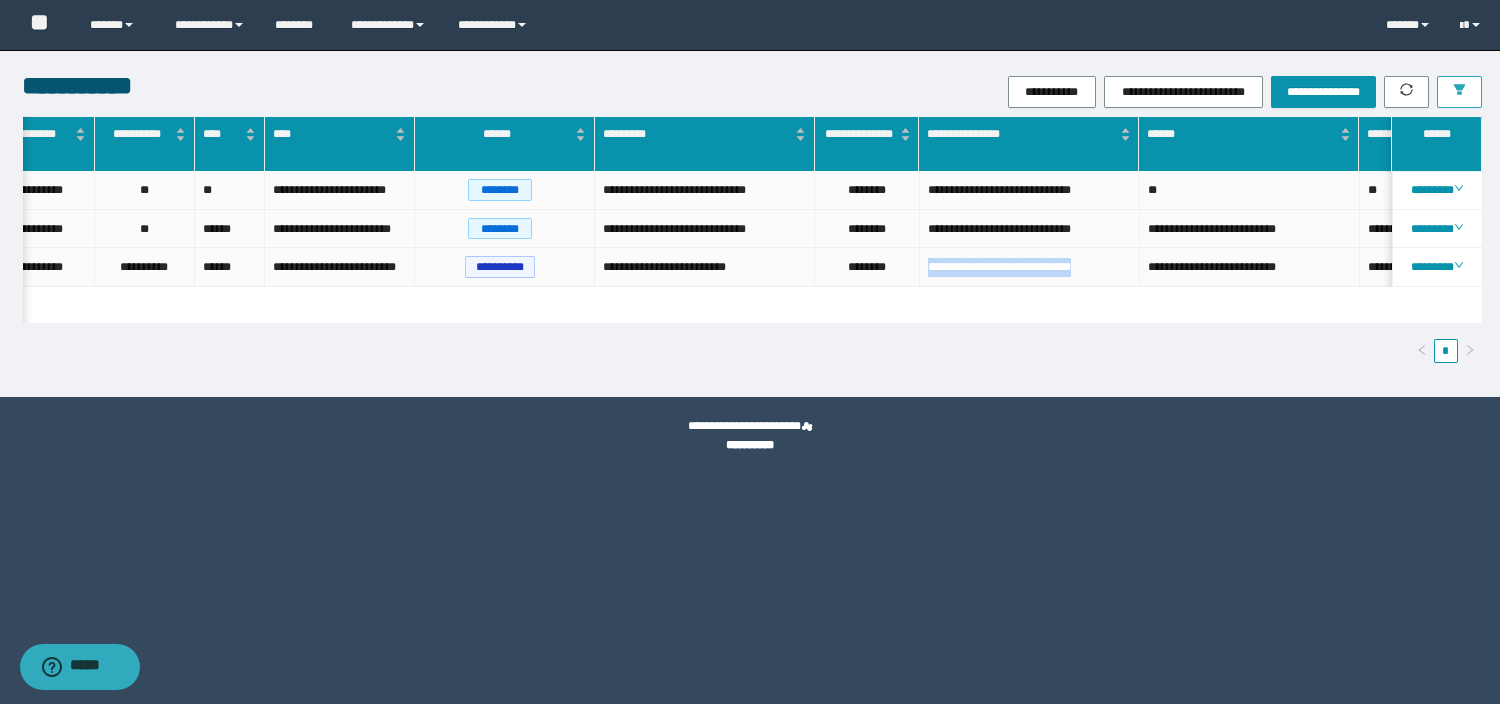 click at bounding box center [1459, 92] 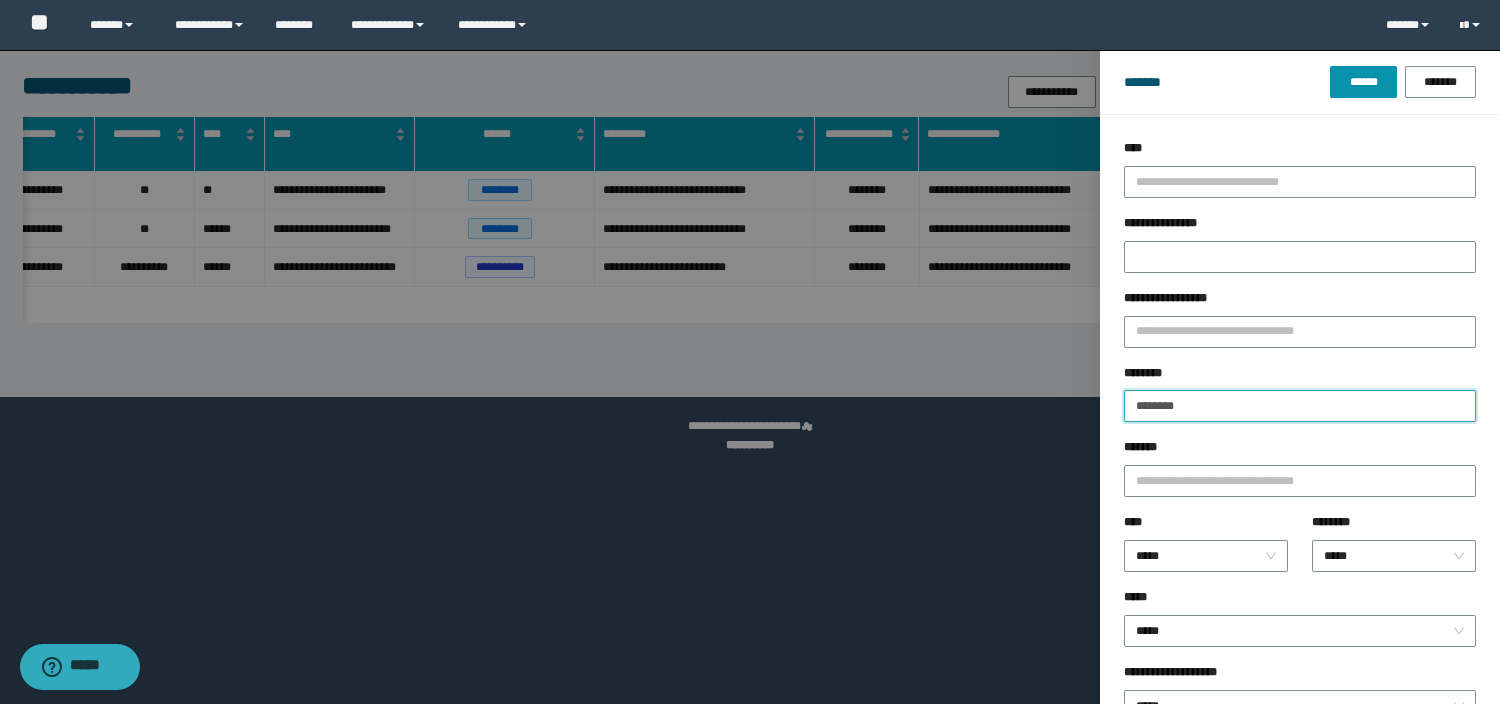 drag, startPoint x: 1210, startPoint y: 410, endPoint x: 934, endPoint y: 454, distance: 279.48523 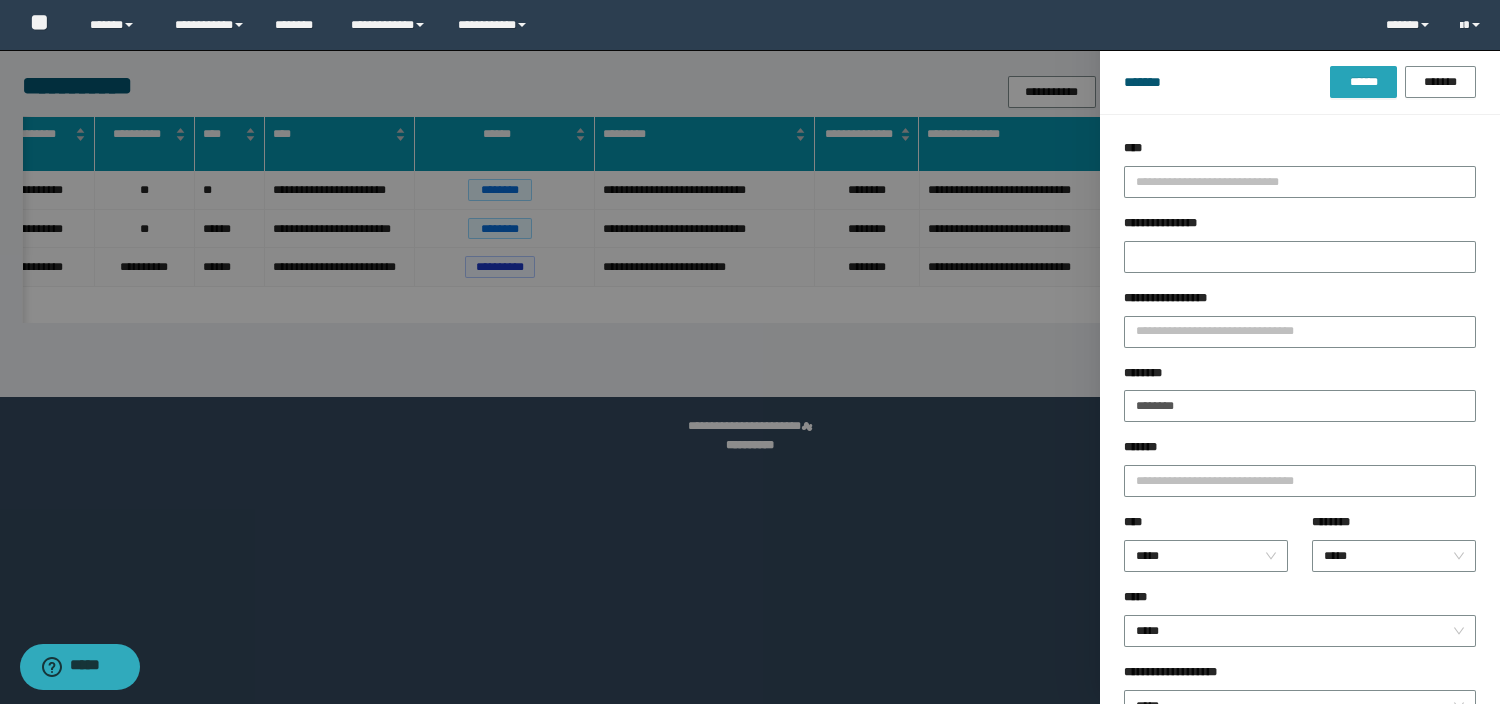 click on "******" at bounding box center [1363, 82] 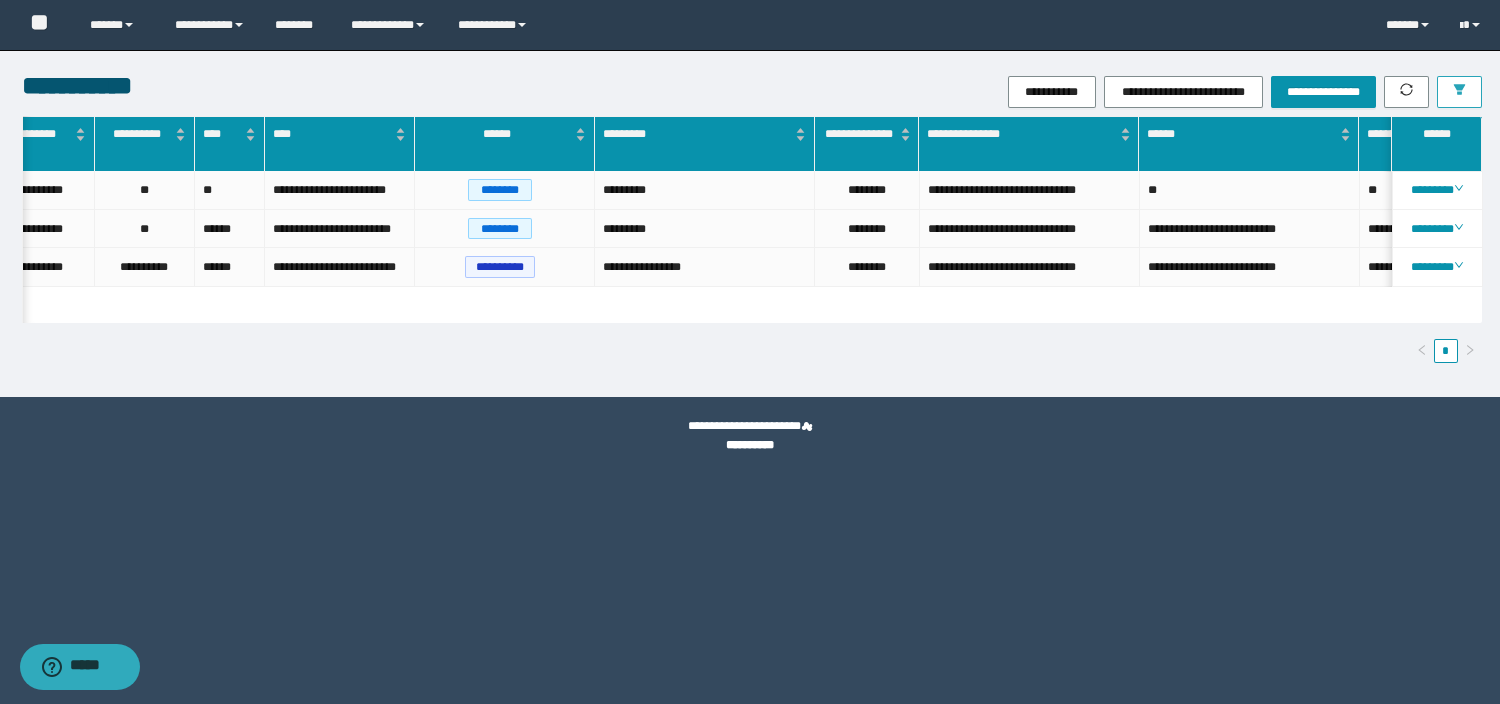 scroll, scrollTop: 0, scrollLeft: 0, axis: both 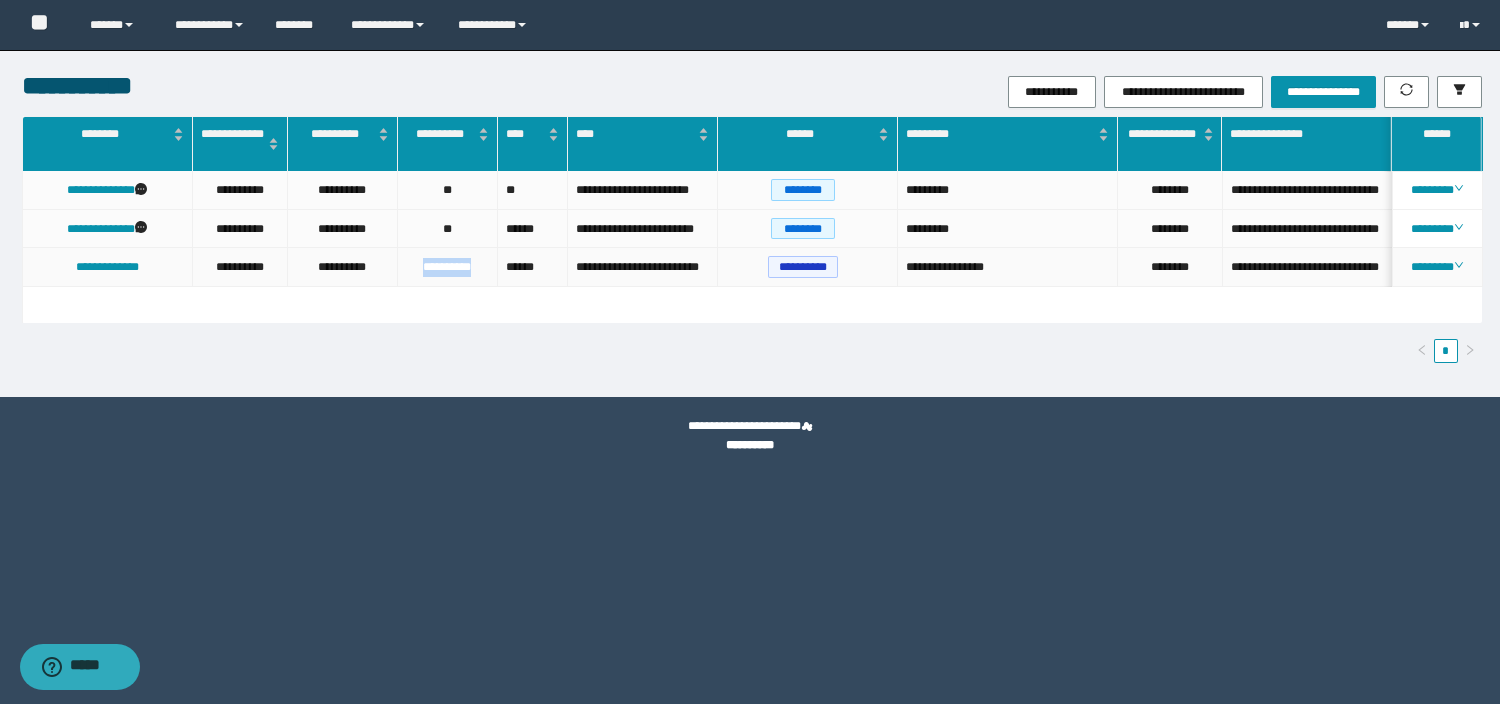 drag, startPoint x: 488, startPoint y: 267, endPoint x: 399, endPoint y: 286, distance: 91.00549 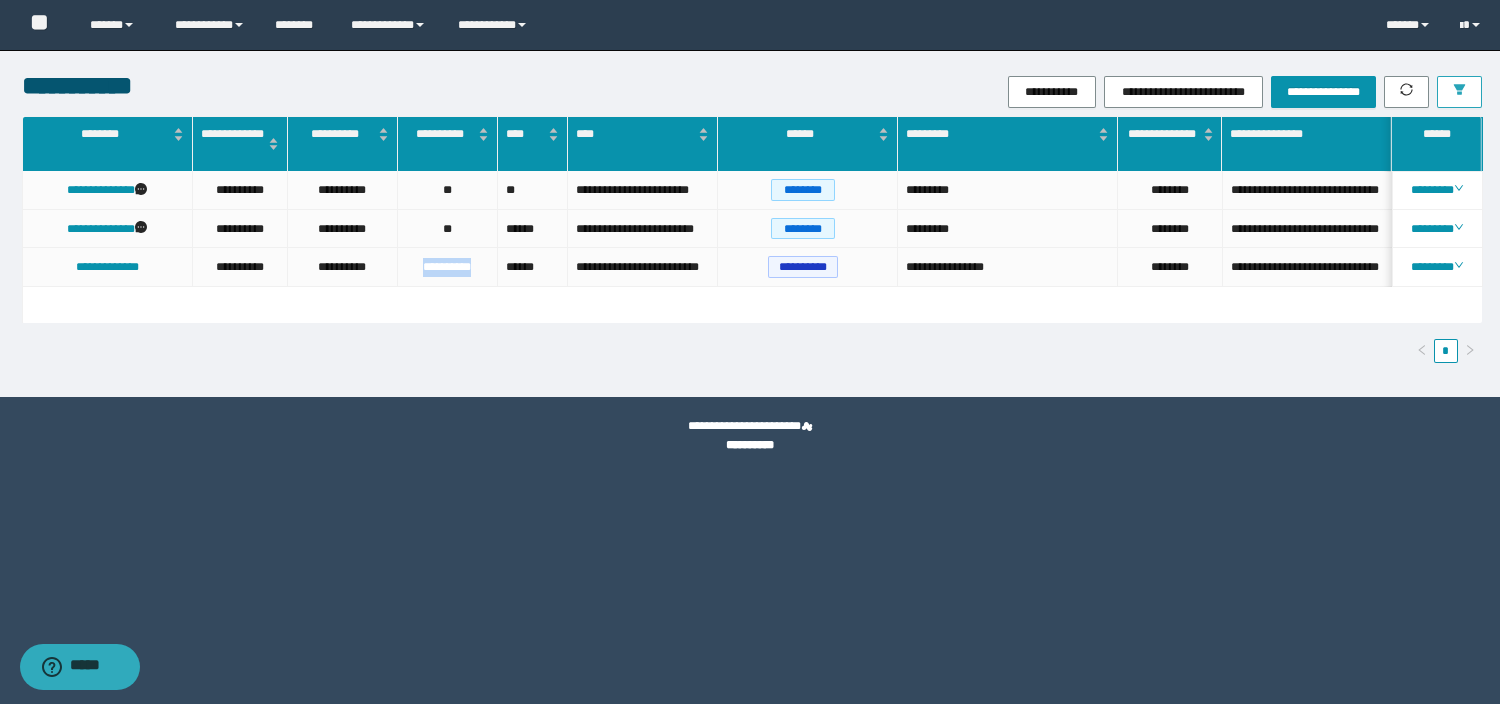 click at bounding box center (1459, 92) 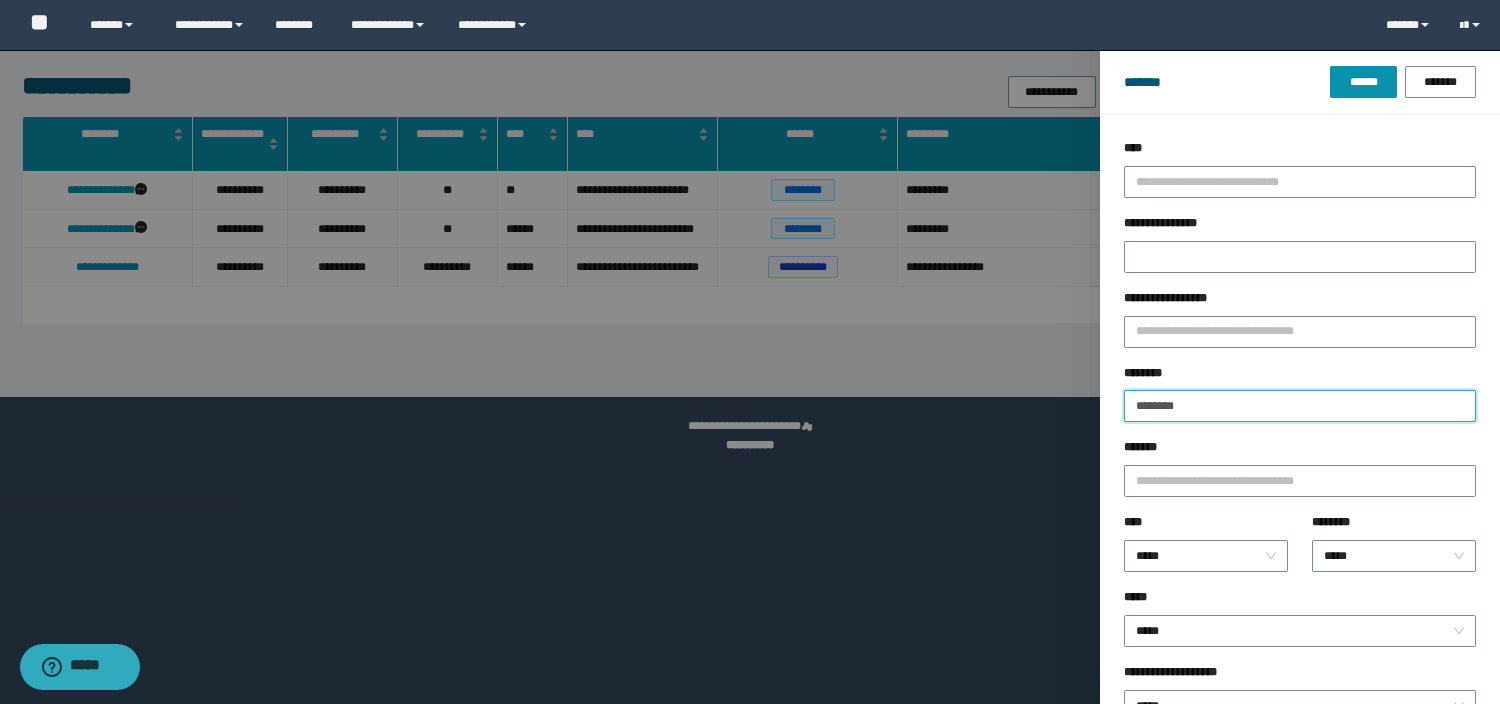 drag, startPoint x: 1210, startPoint y: 402, endPoint x: 866, endPoint y: 396, distance: 344.0523 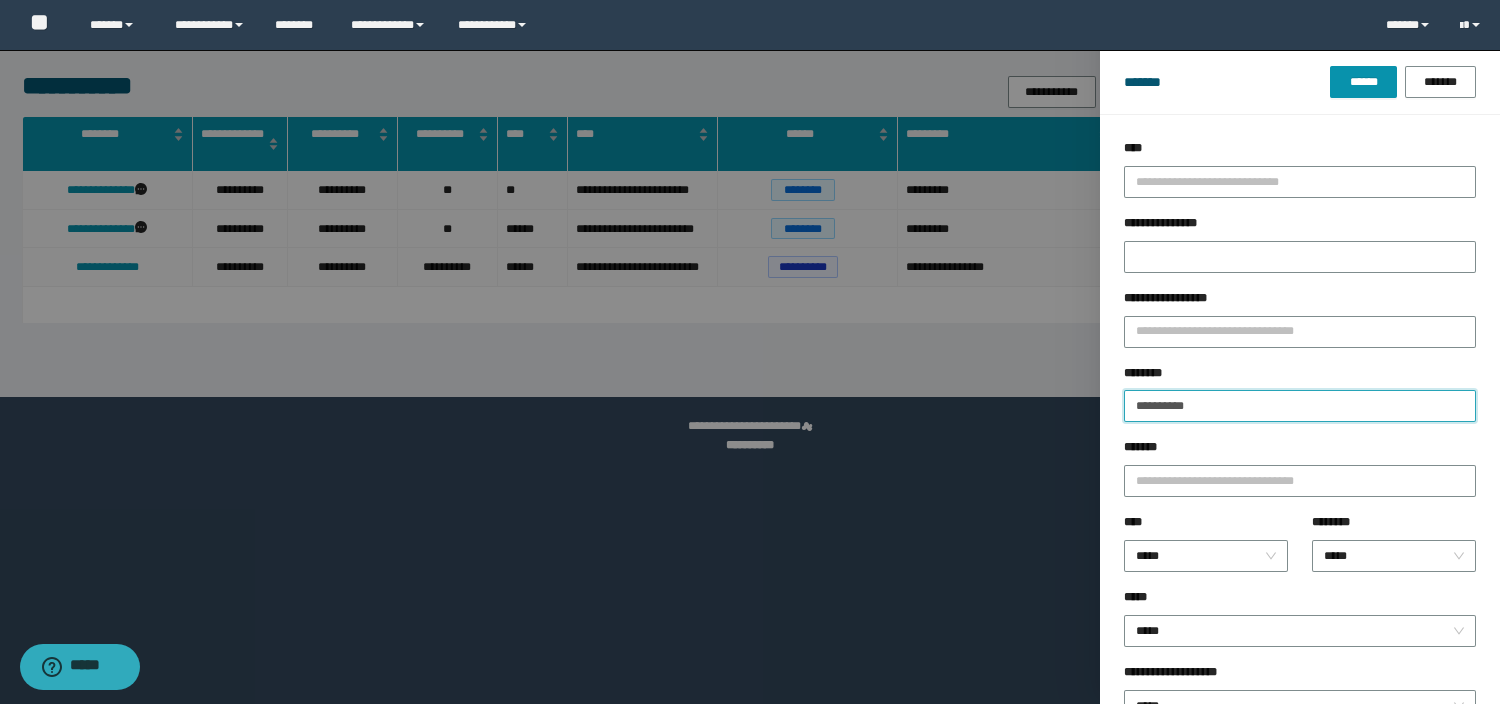 click on "******" at bounding box center (1363, 82) 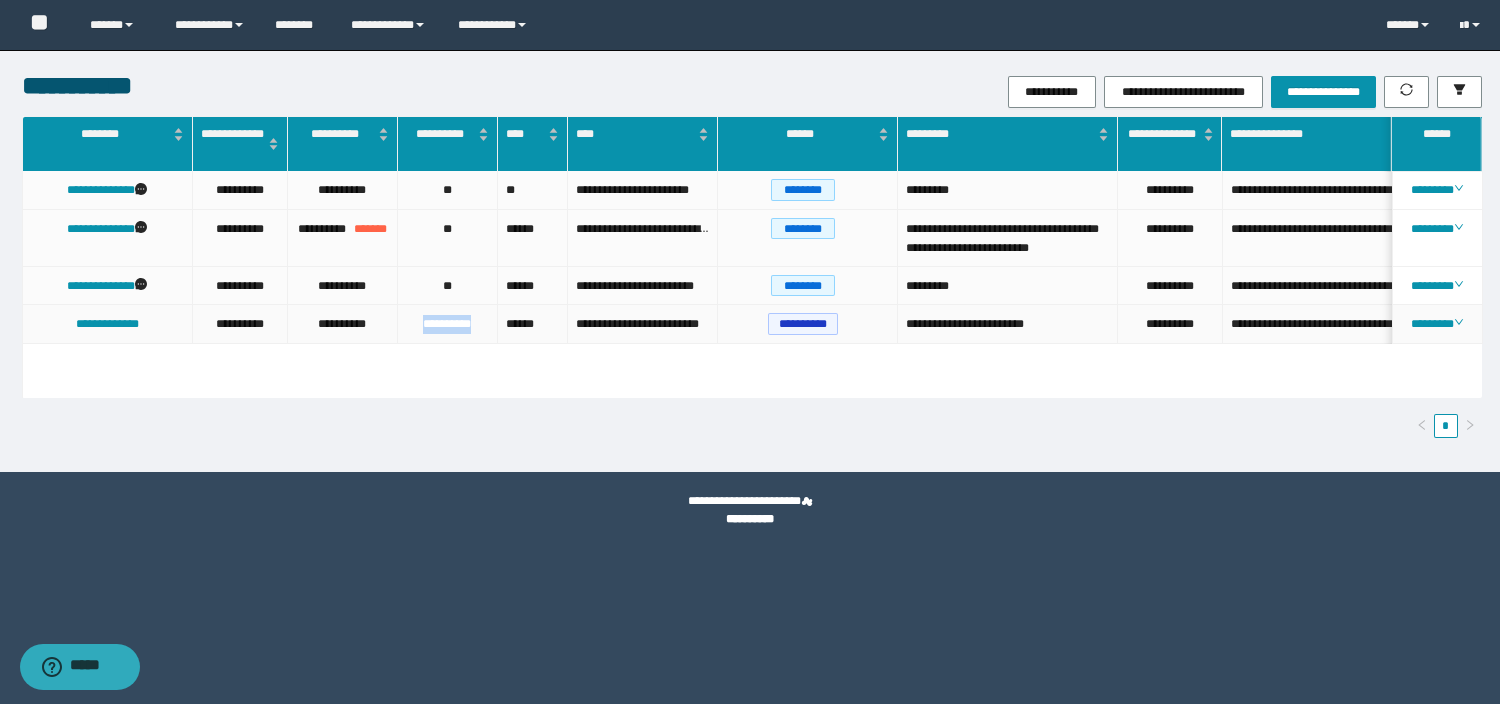 drag, startPoint x: 478, startPoint y: 343, endPoint x: 361, endPoint y: 402, distance: 131.03435 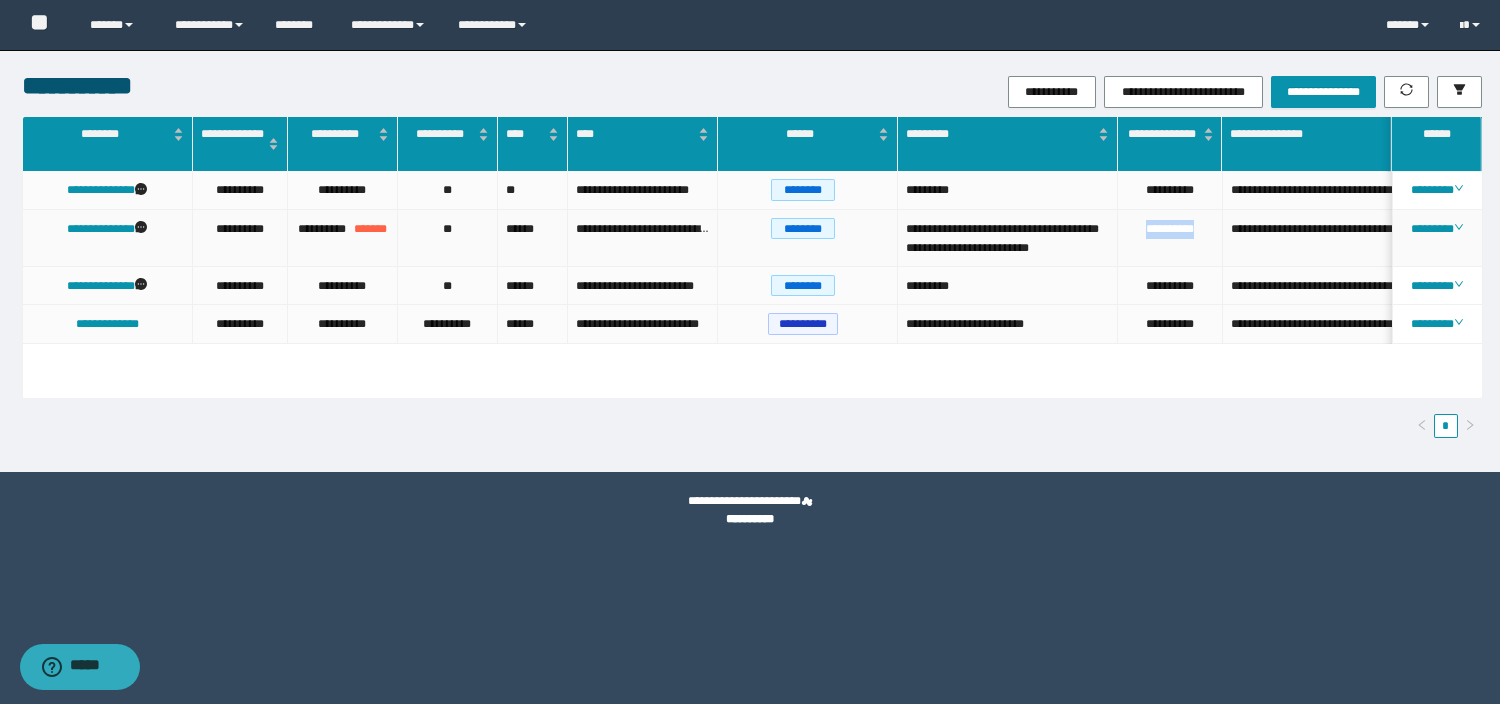 drag, startPoint x: 1146, startPoint y: 231, endPoint x: 1196, endPoint y: 238, distance: 50.48762 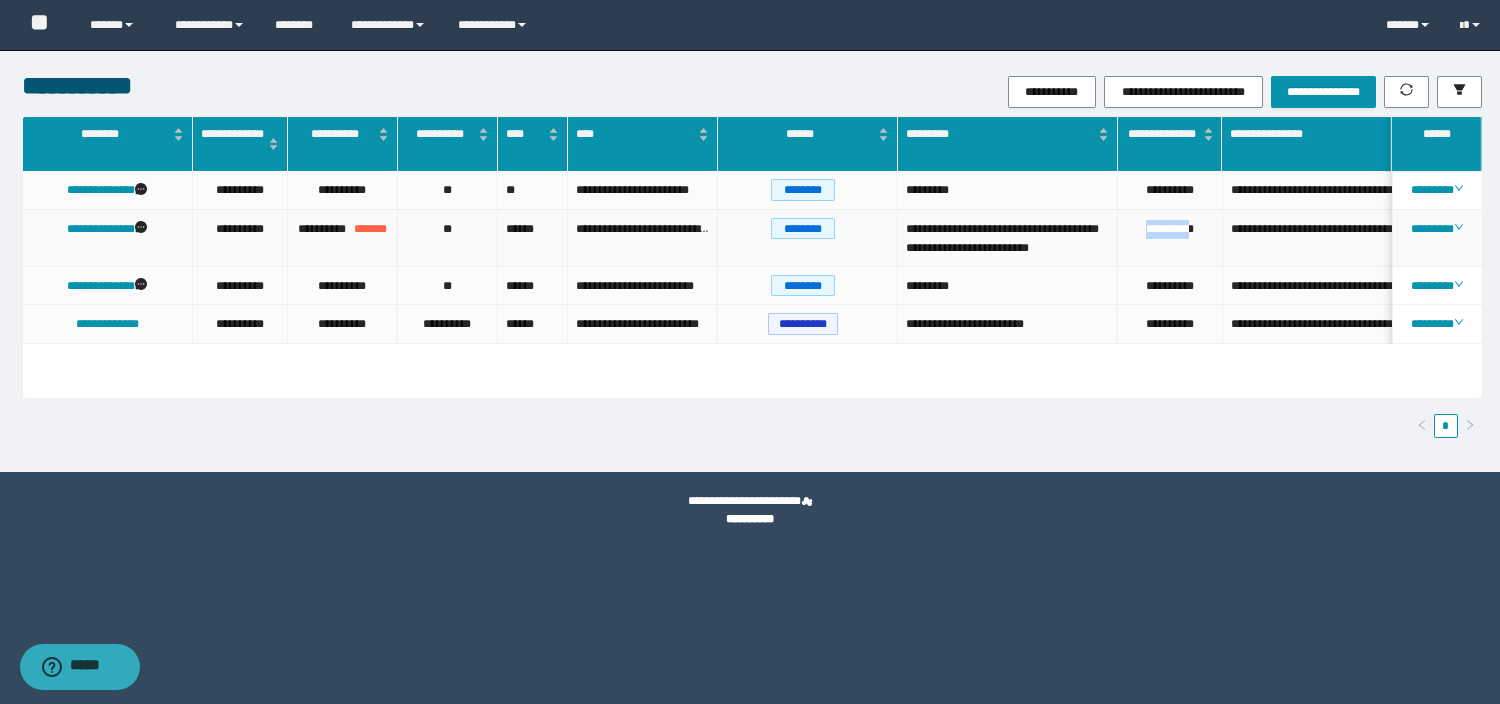 drag, startPoint x: 1138, startPoint y: 228, endPoint x: 1197, endPoint y: 235, distance: 59.413803 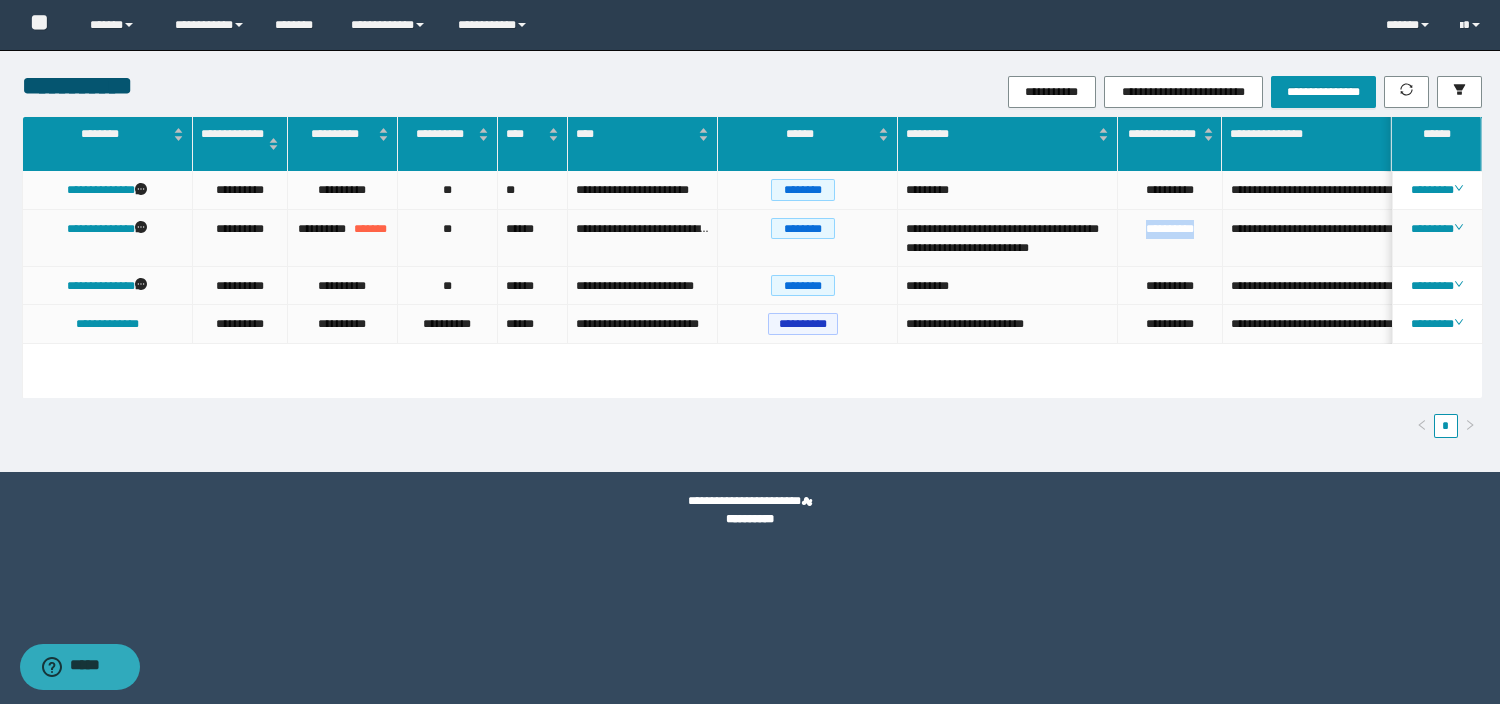 drag, startPoint x: 1202, startPoint y: 233, endPoint x: 1133, endPoint y: 231, distance: 69.02898 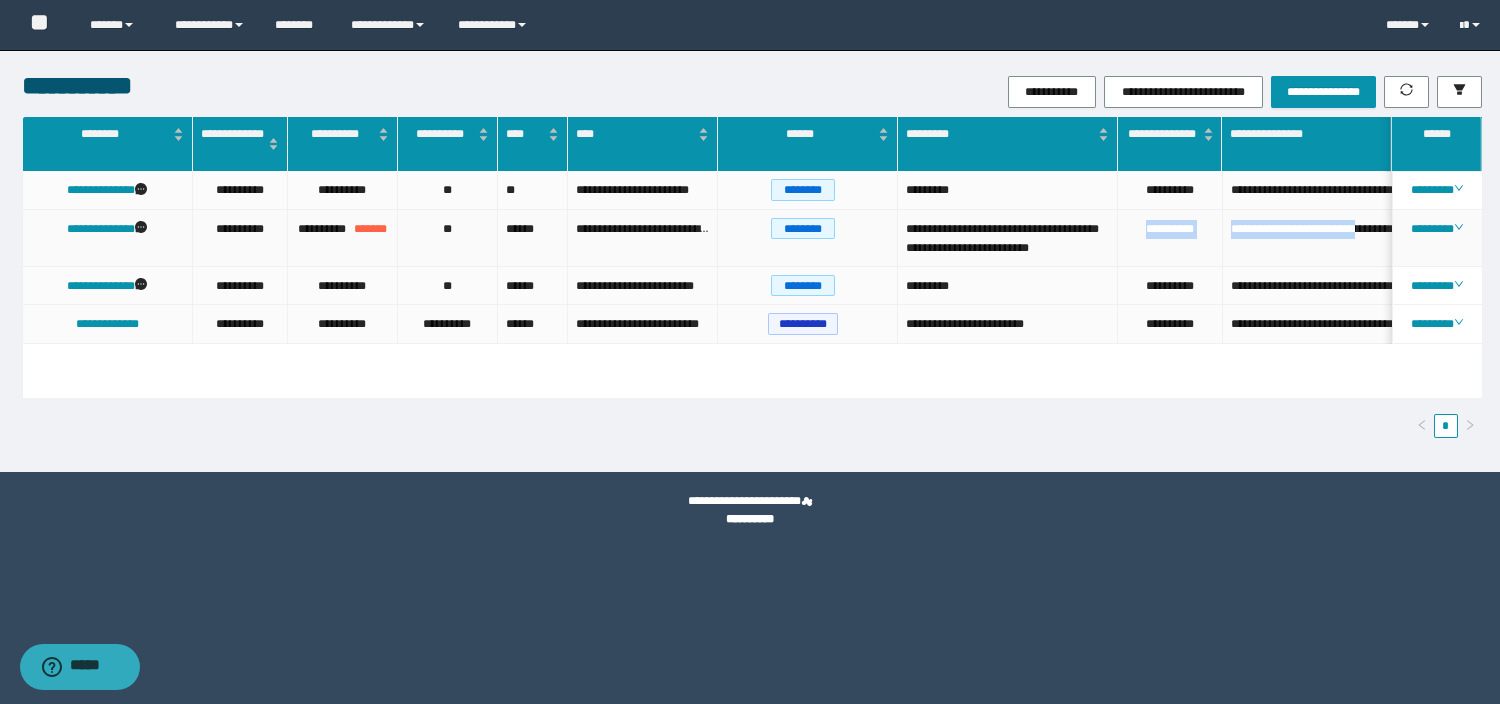 drag, startPoint x: 1136, startPoint y: 237, endPoint x: 1372, endPoint y: 253, distance: 236.54175 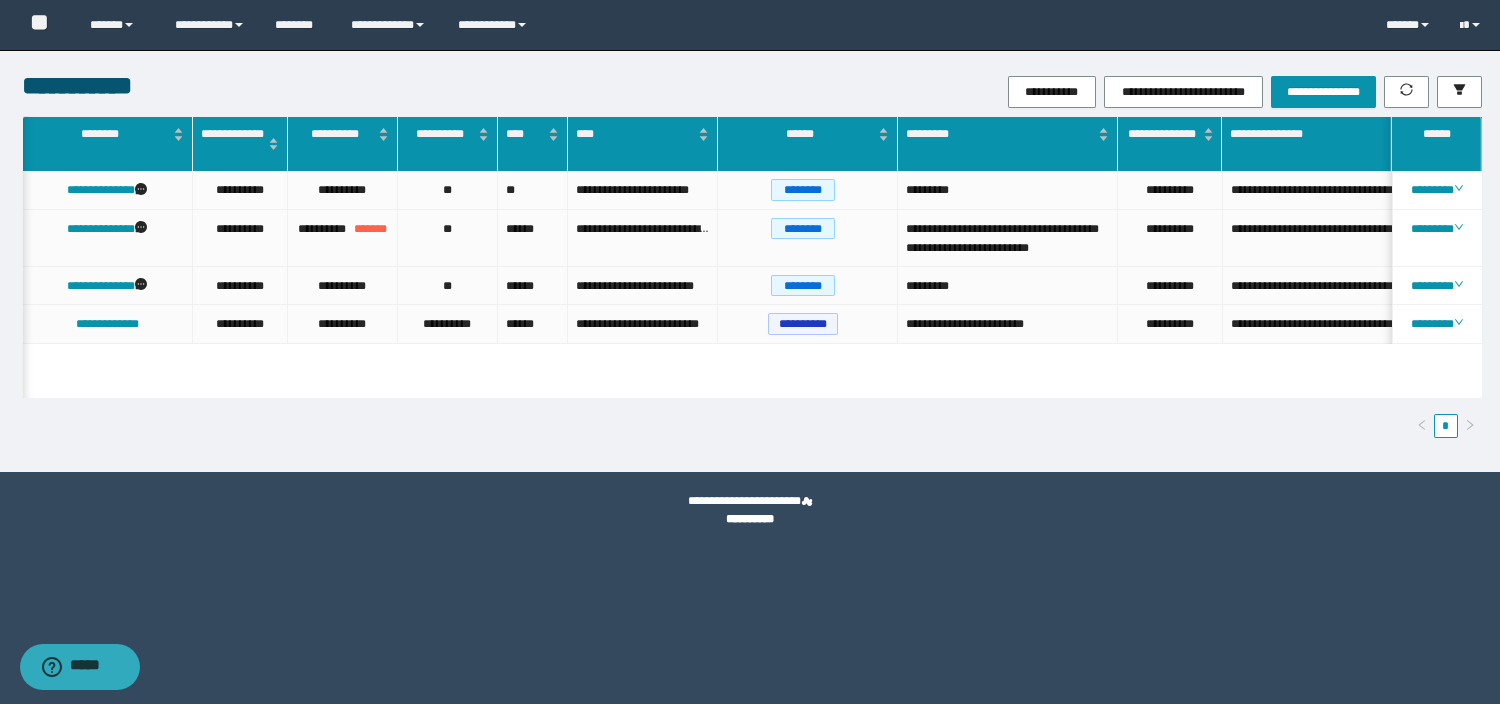scroll, scrollTop: 0, scrollLeft: 46, axis: horizontal 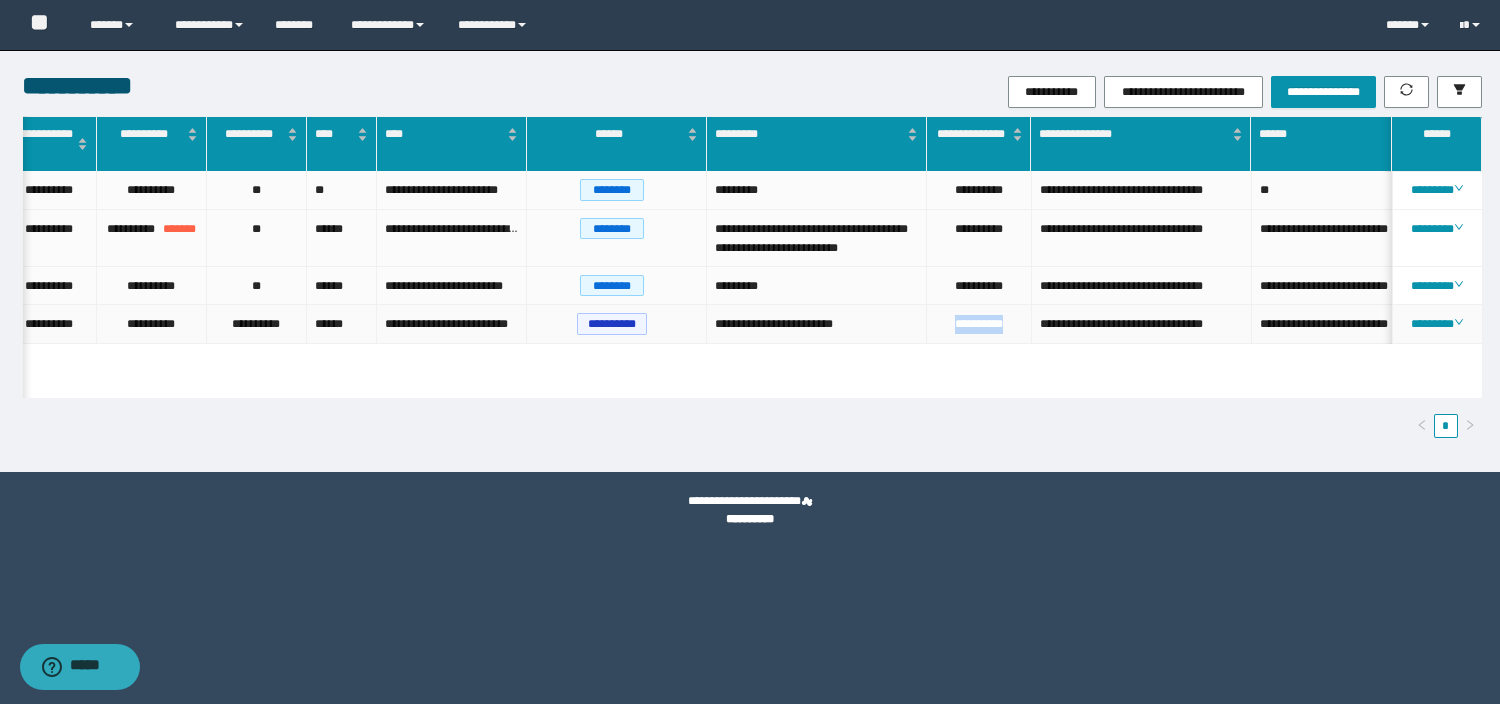 drag, startPoint x: 1011, startPoint y: 340, endPoint x: 914, endPoint y: 339, distance: 97.00516 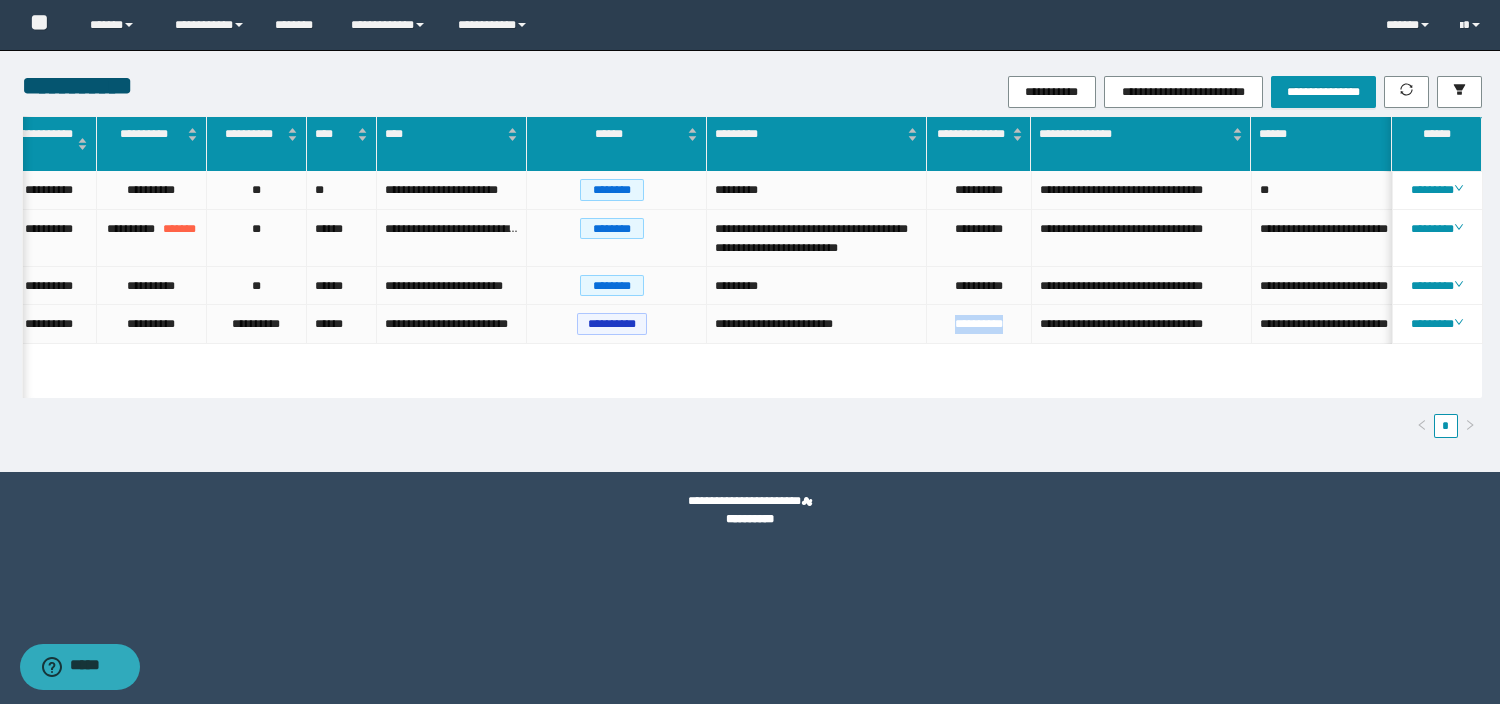 copy on "**********" 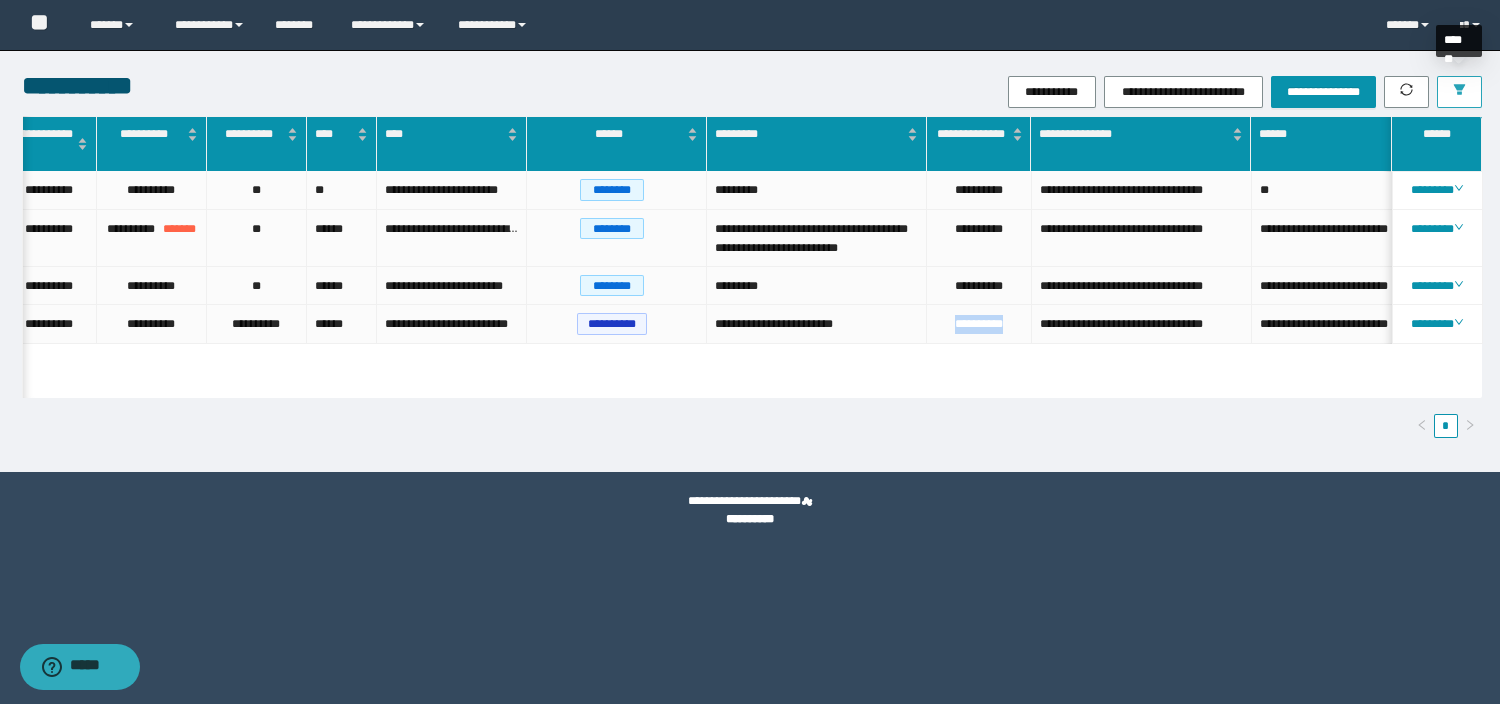 click 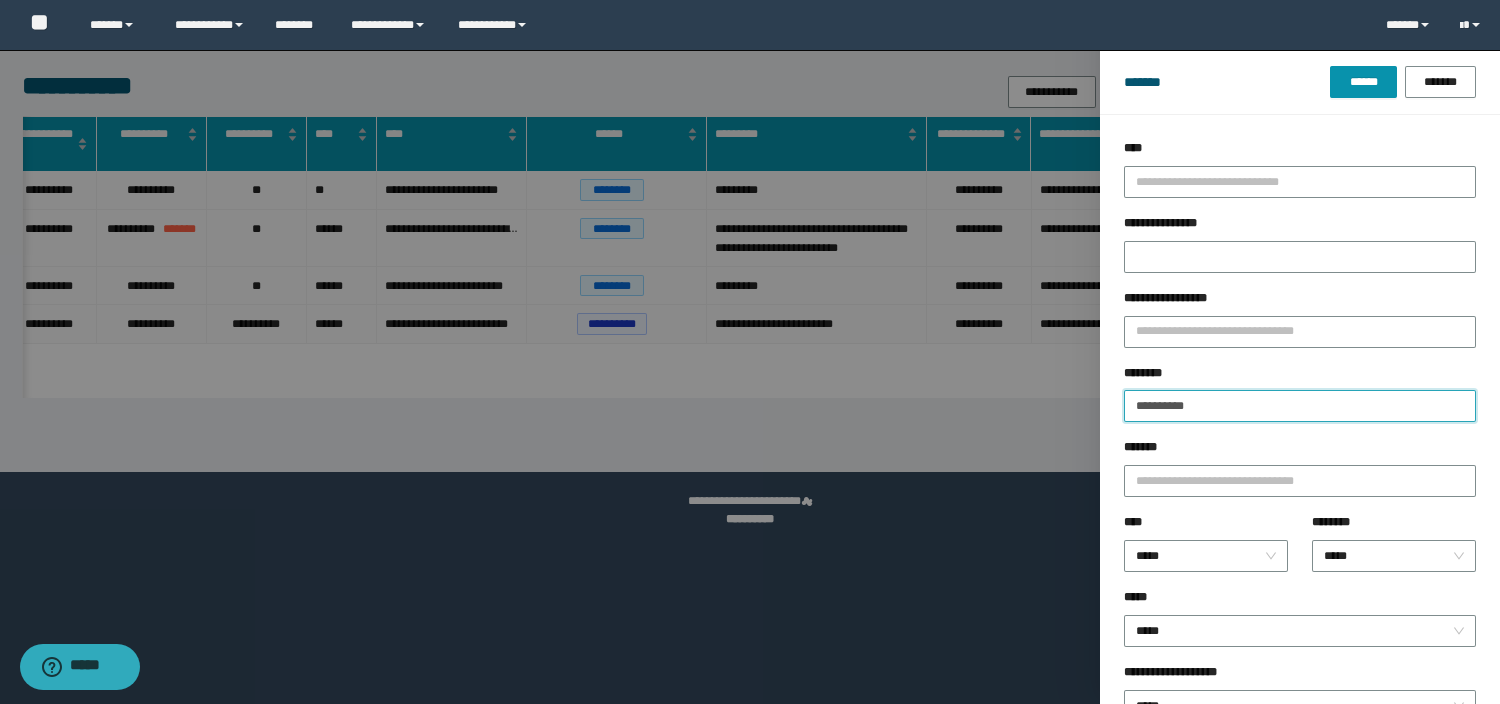 drag, startPoint x: 1216, startPoint y: 404, endPoint x: 1078, endPoint y: 401, distance: 138.03261 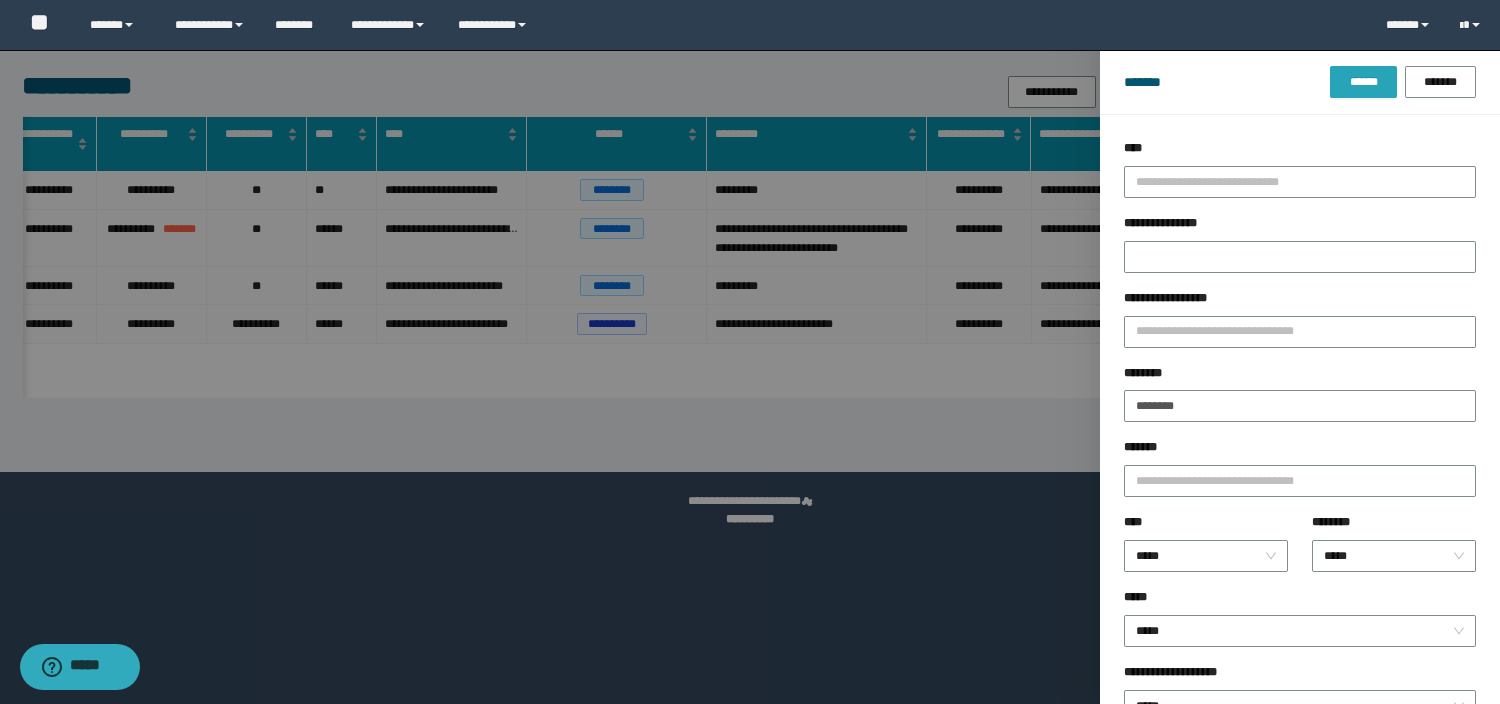 click on "******" at bounding box center (1363, 82) 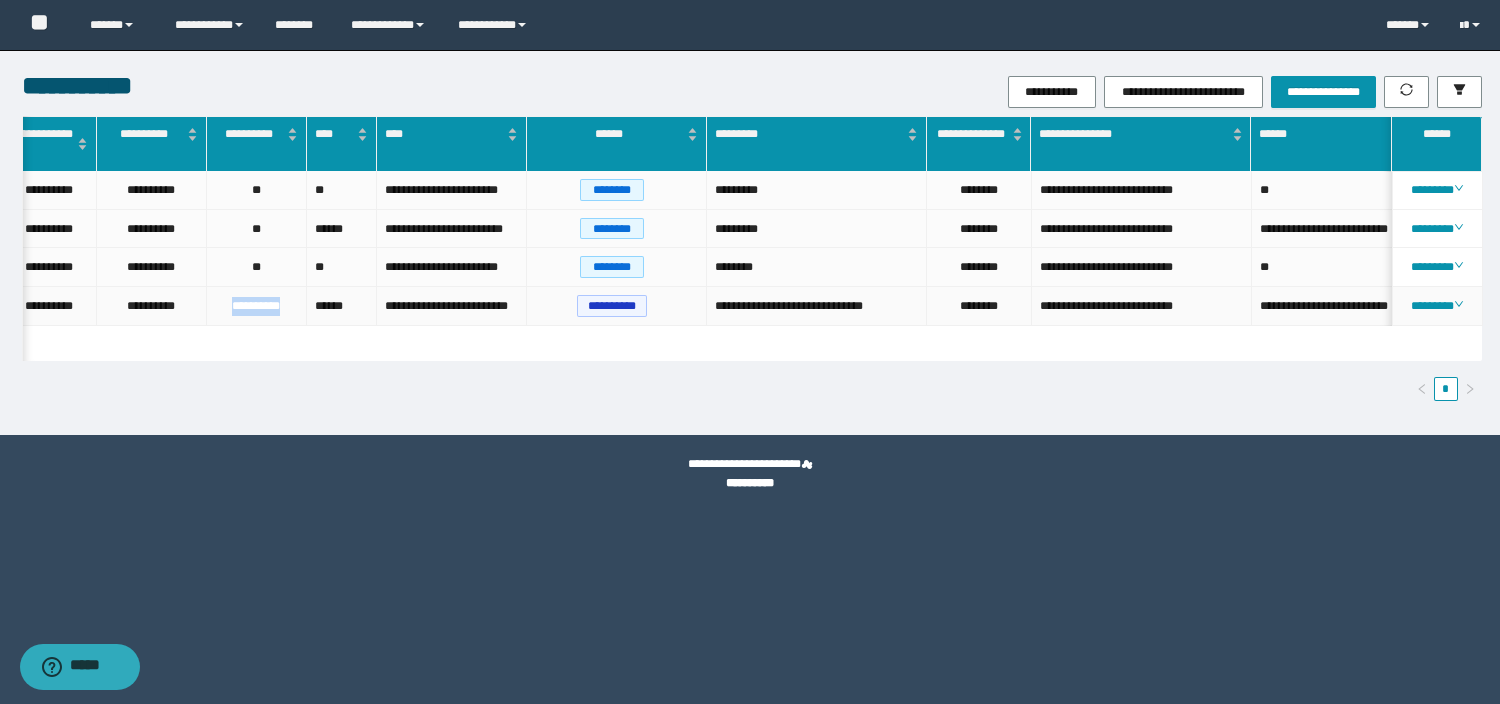 drag, startPoint x: 289, startPoint y: 302, endPoint x: 210, endPoint y: 298, distance: 79.101204 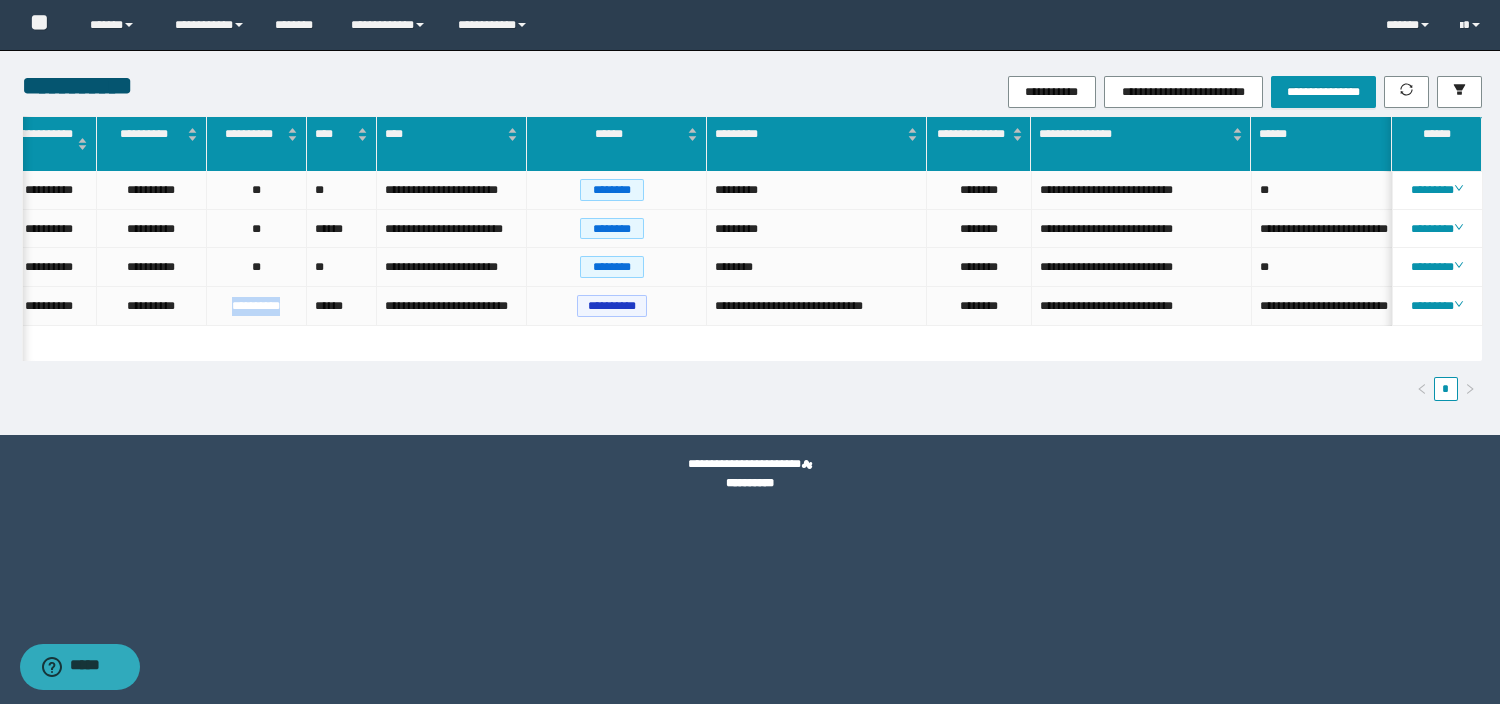 scroll, scrollTop: 0, scrollLeft: 164, axis: horizontal 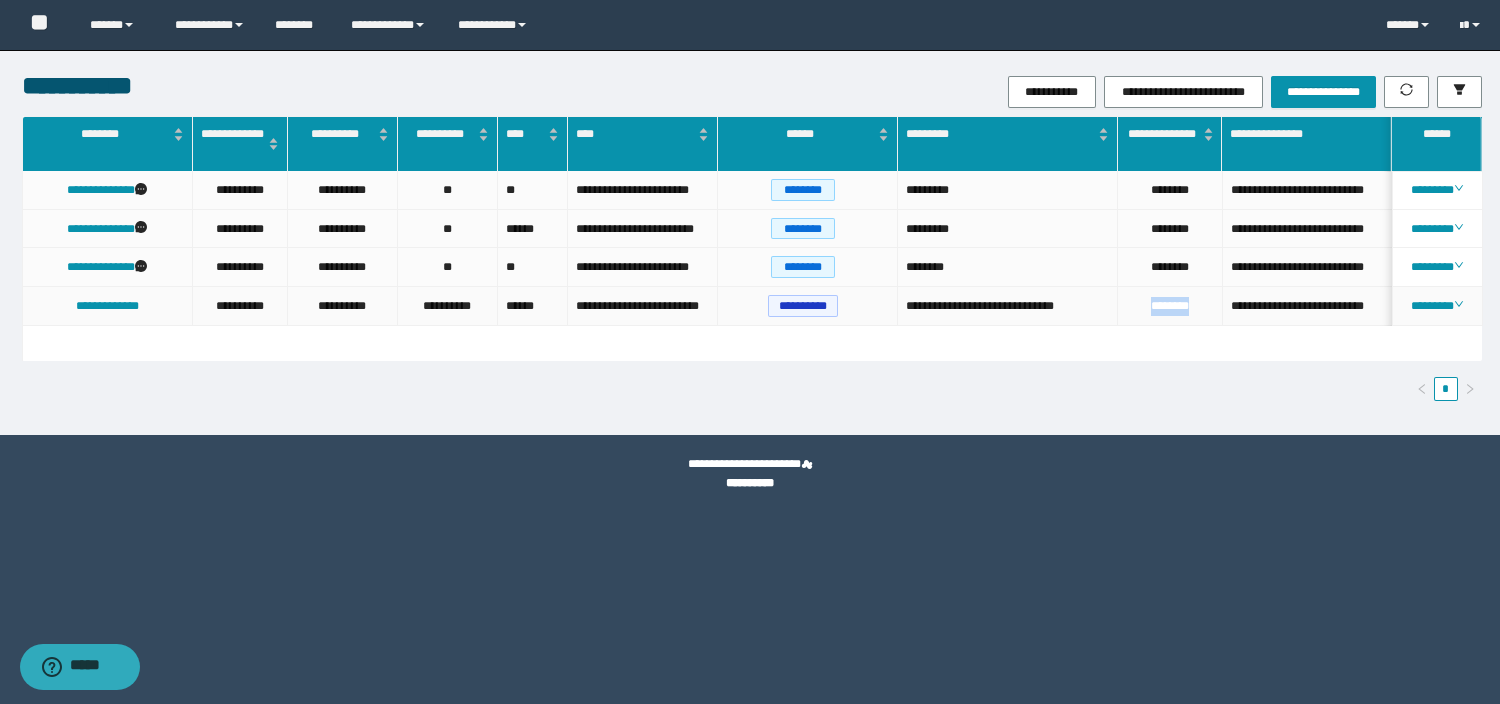 drag, startPoint x: 1205, startPoint y: 308, endPoint x: 1115, endPoint y: 305, distance: 90.04999 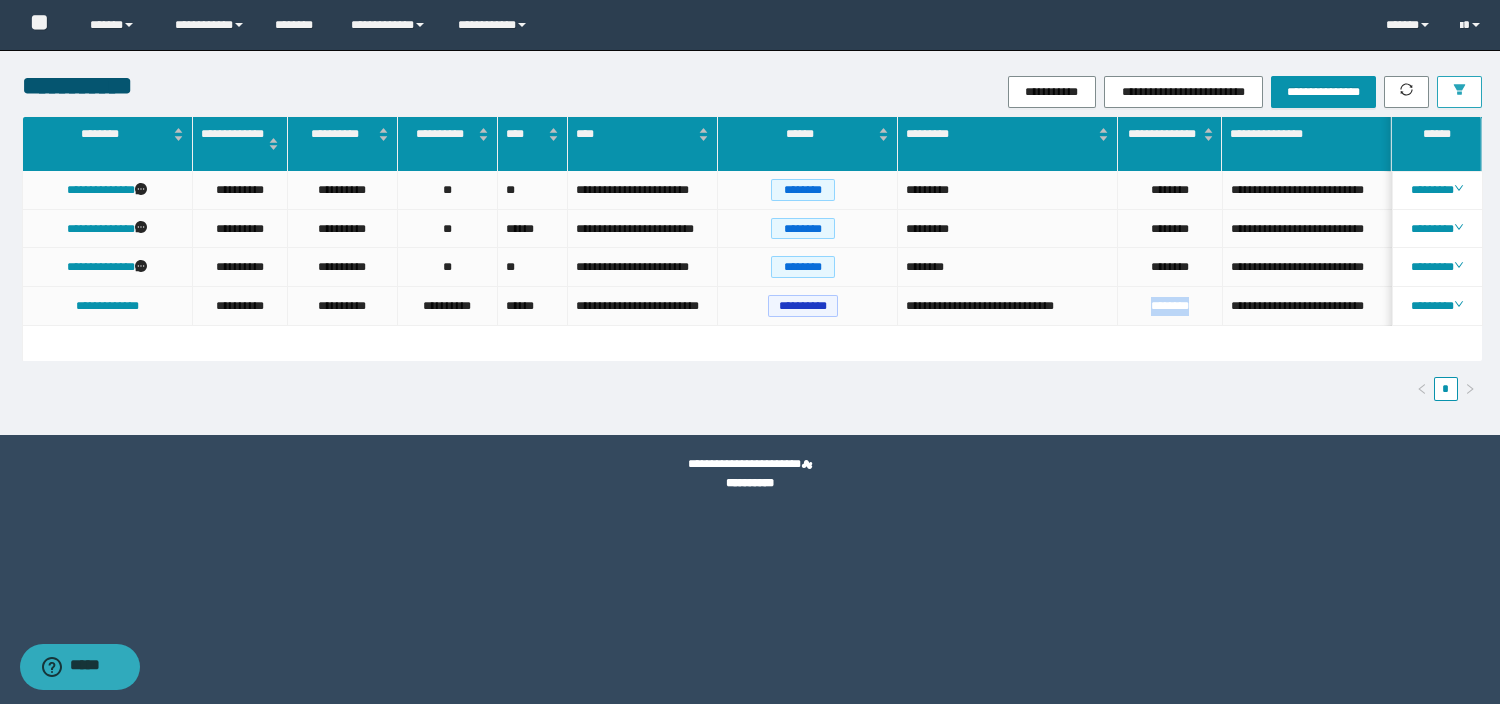 click 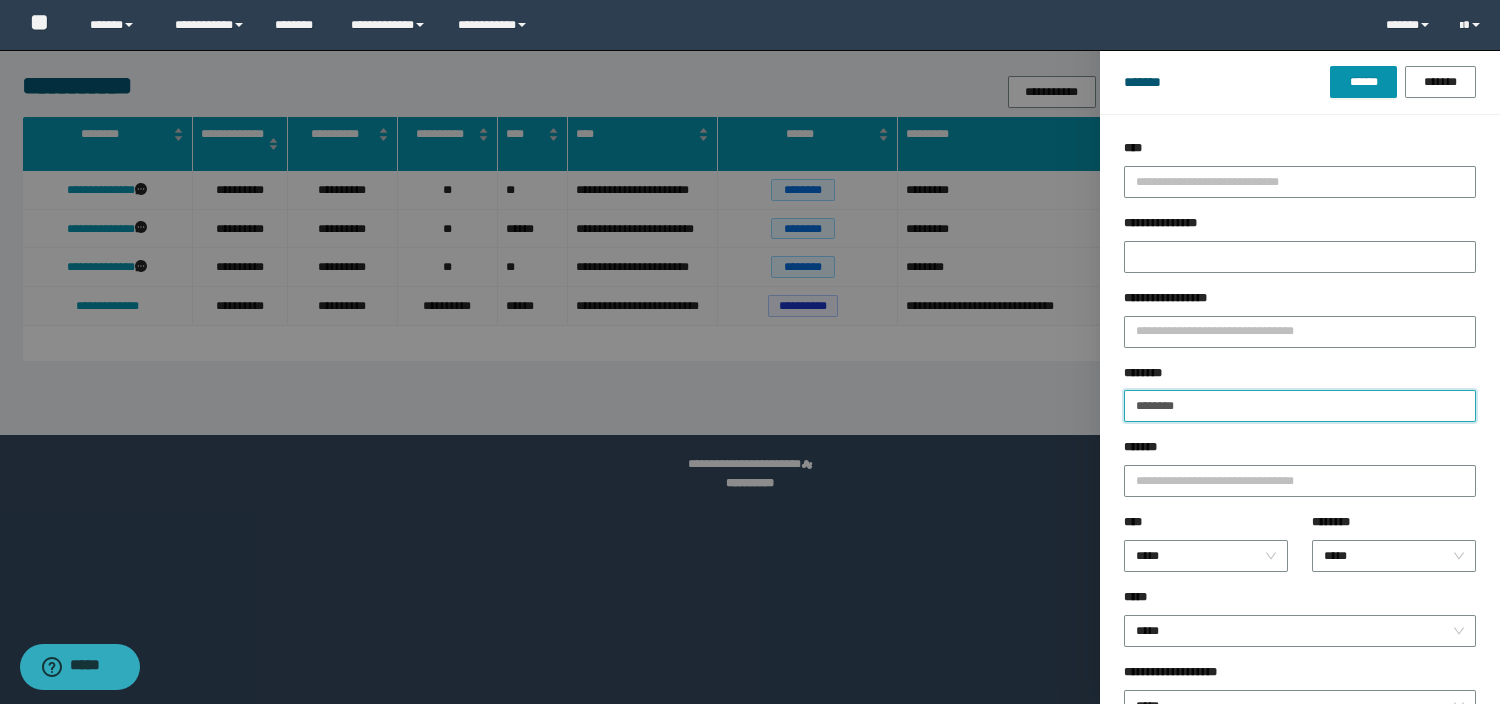 click on "********" at bounding box center [1300, 406] 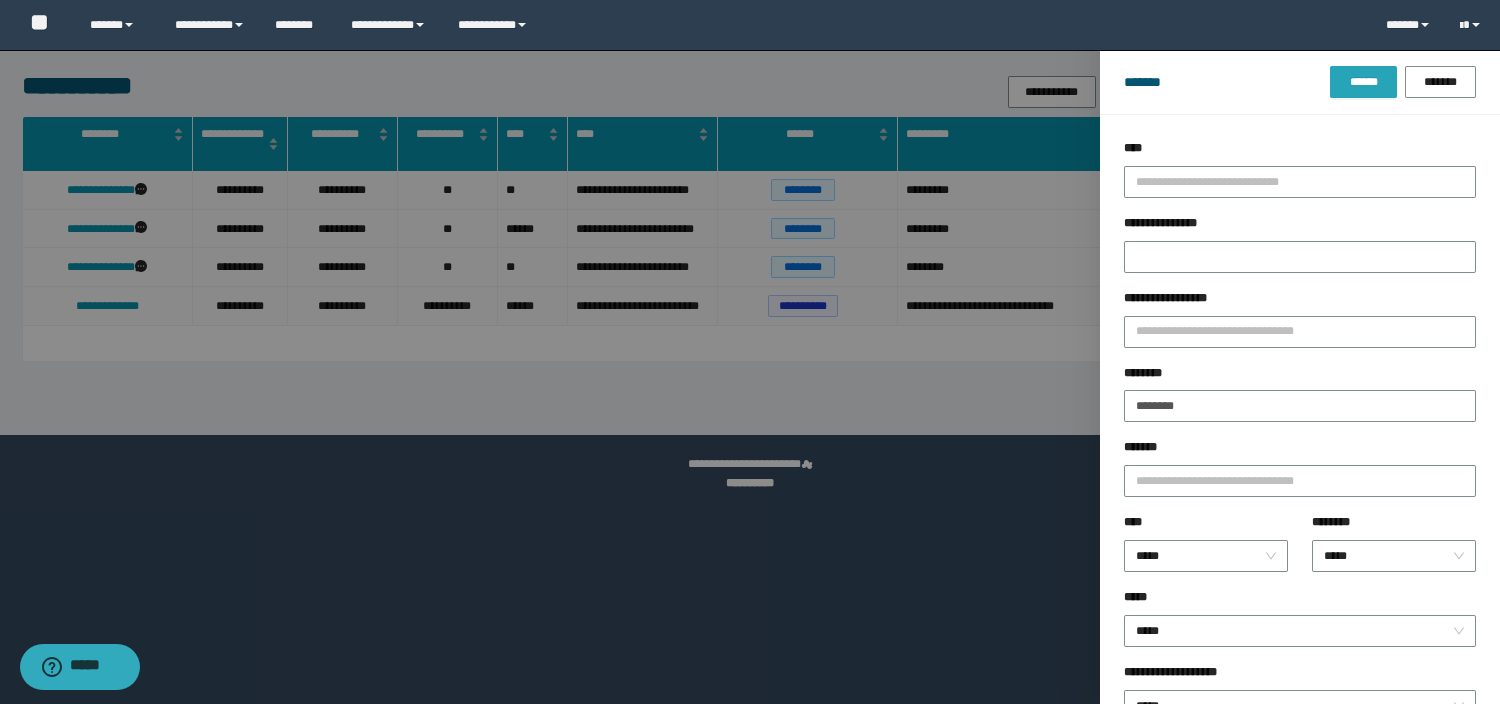 click on "******" at bounding box center [1363, 82] 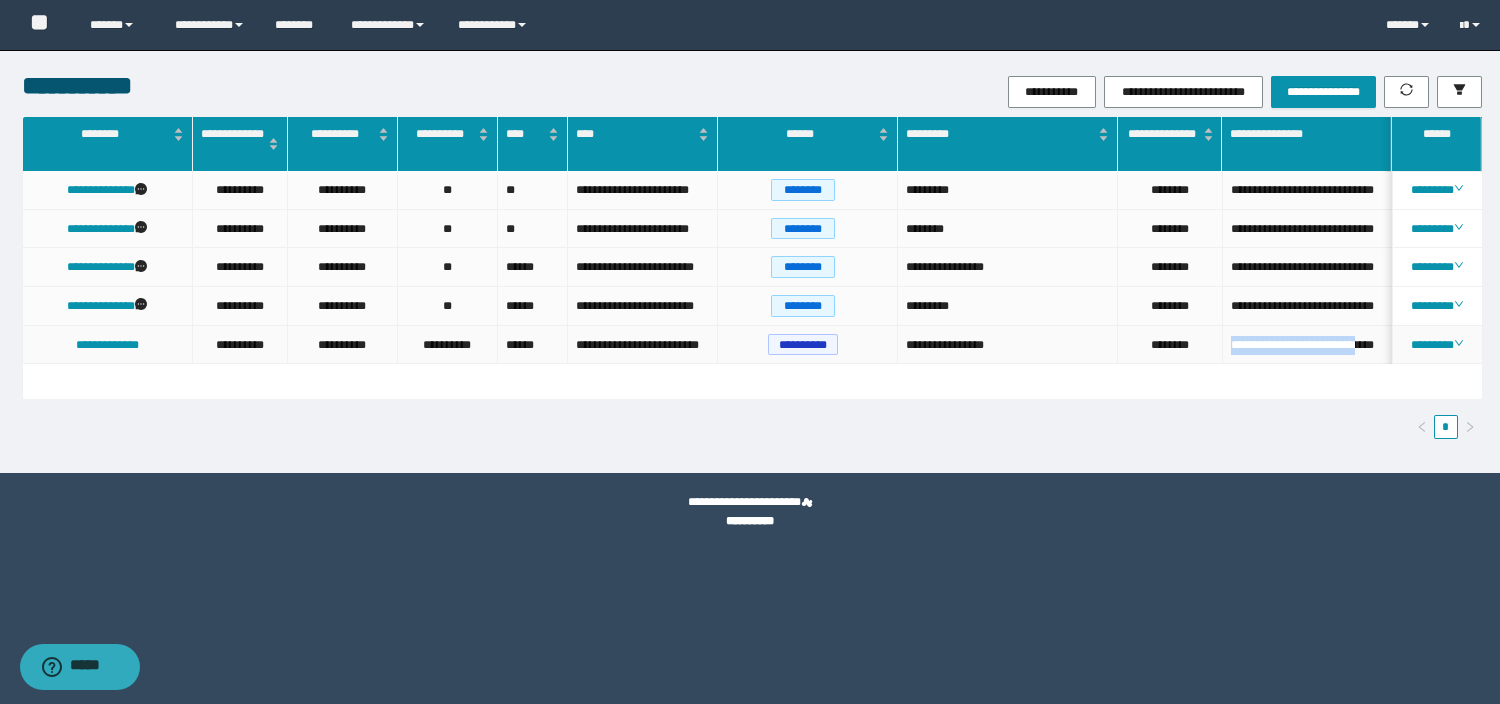 drag, startPoint x: 1230, startPoint y: 348, endPoint x: 1385, endPoint y: 346, distance: 155.01291 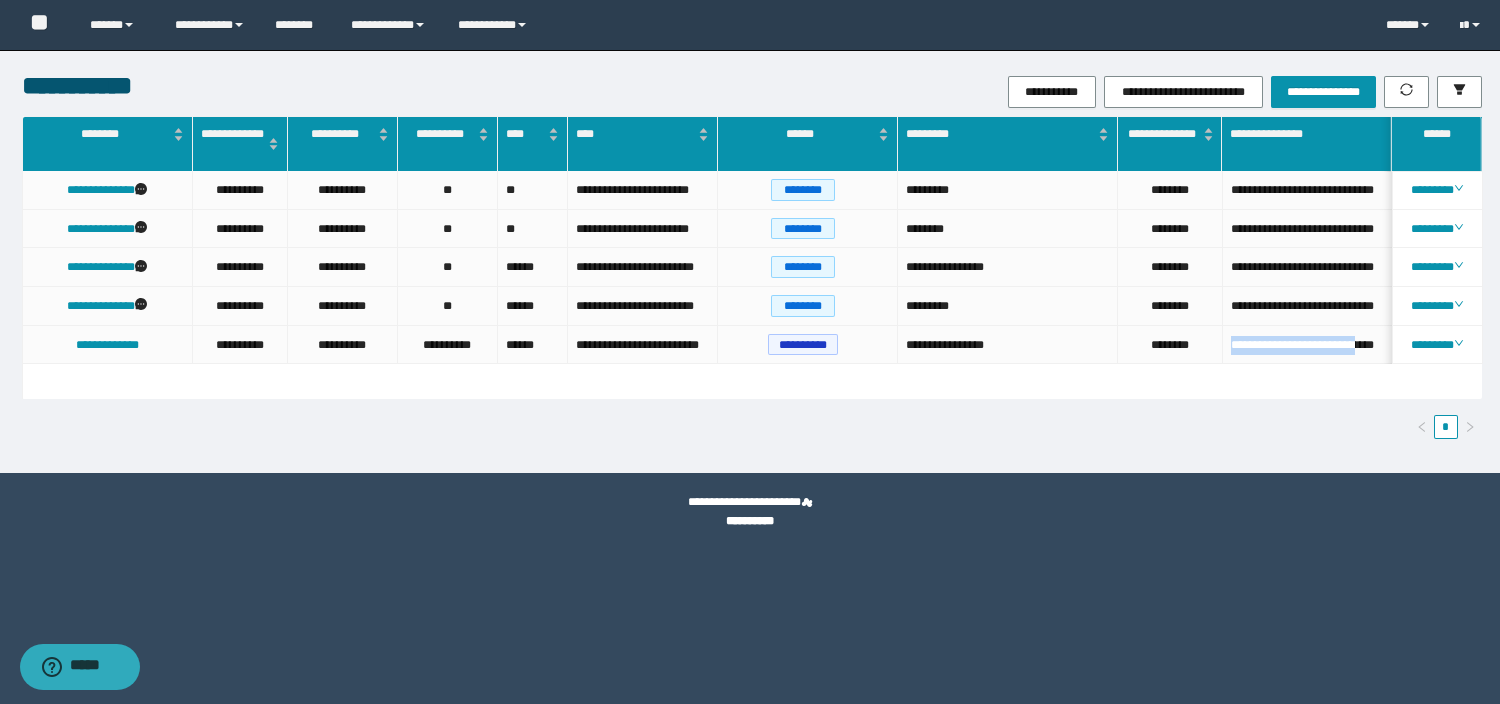 scroll, scrollTop: 0, scrollLeft: 60, axis: horizontal 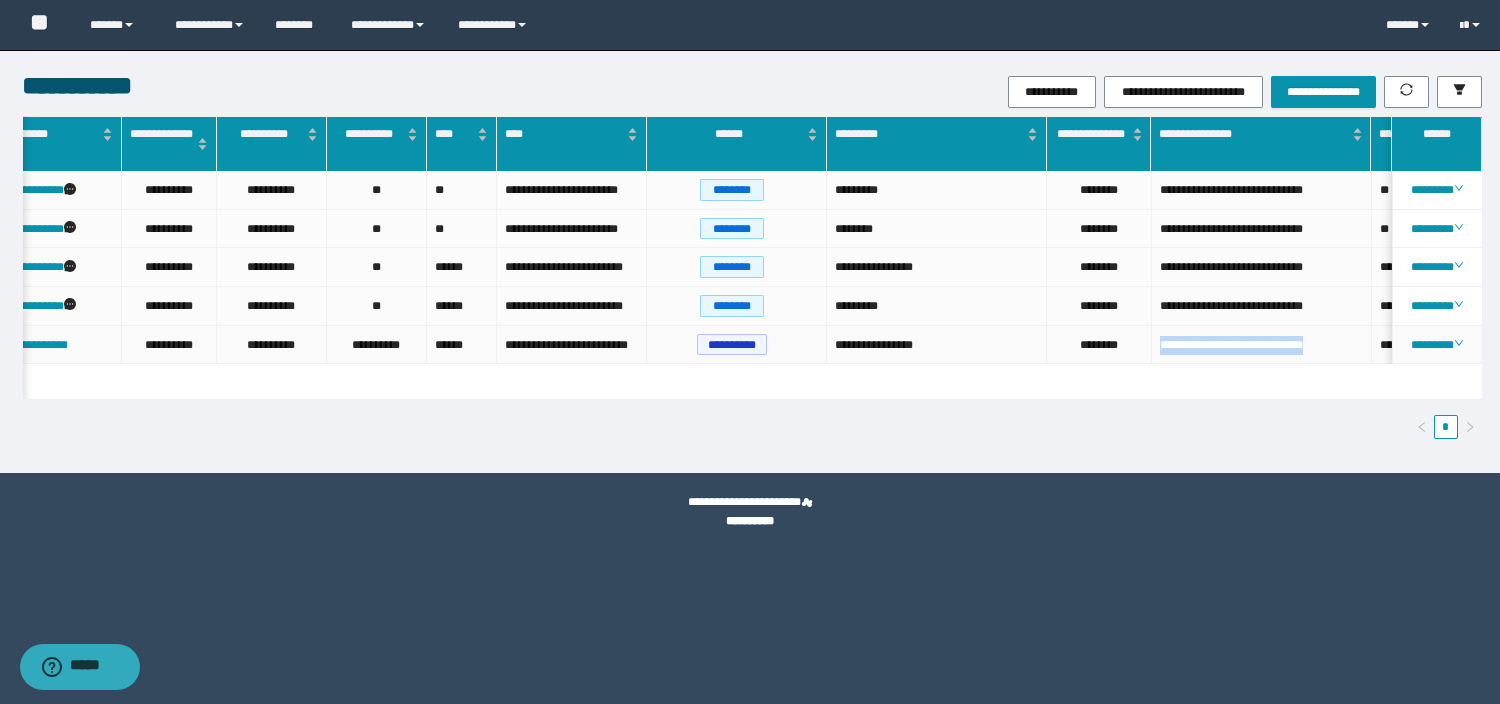 drag, startPoint x: 1353, startPoint y: 345, endPoint x: 1143, endPoint y: 345, distance: 210 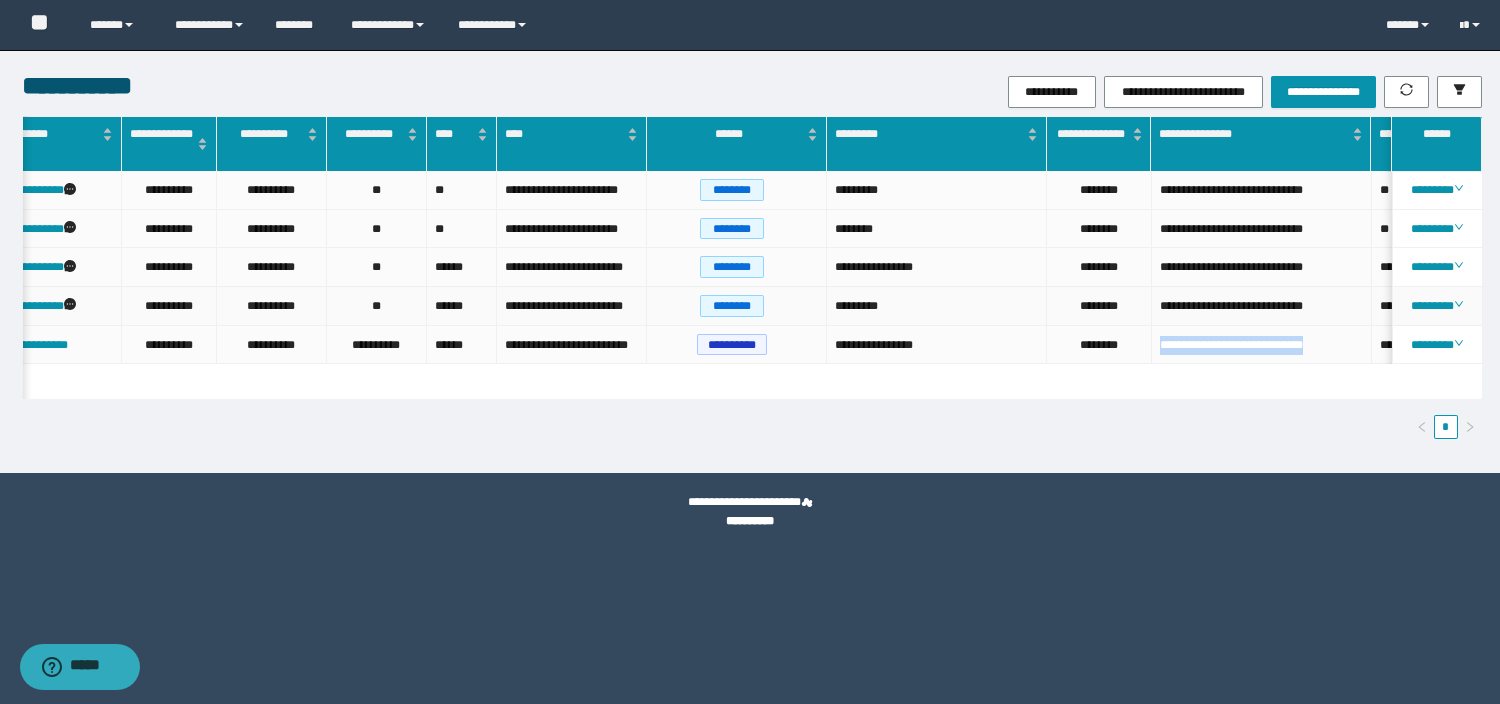 copy on "**********" 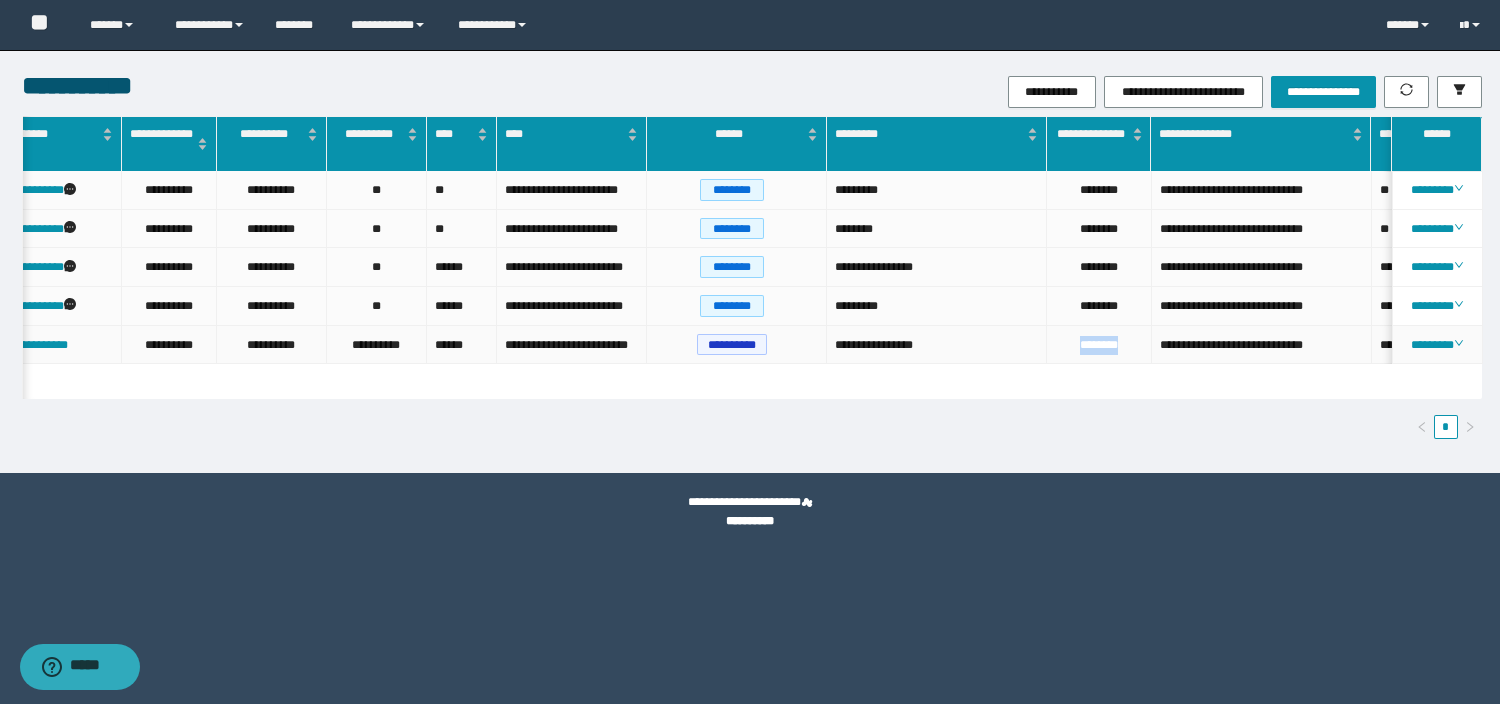 drag, startPoint x: 1071, startPoint y: 344, endPoint x: 1124, endPoint y: 340, distance: 53.15073 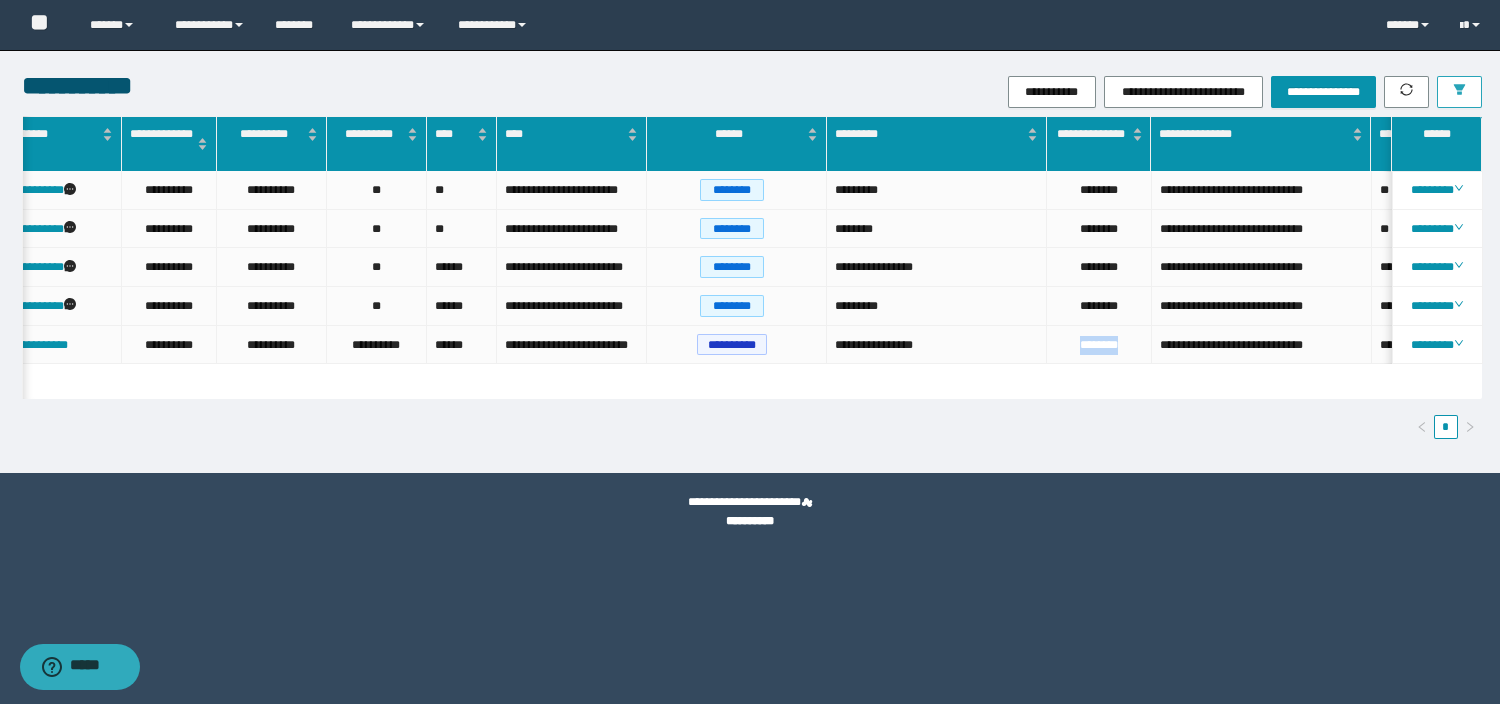 click at bounding box center (1459, 92) 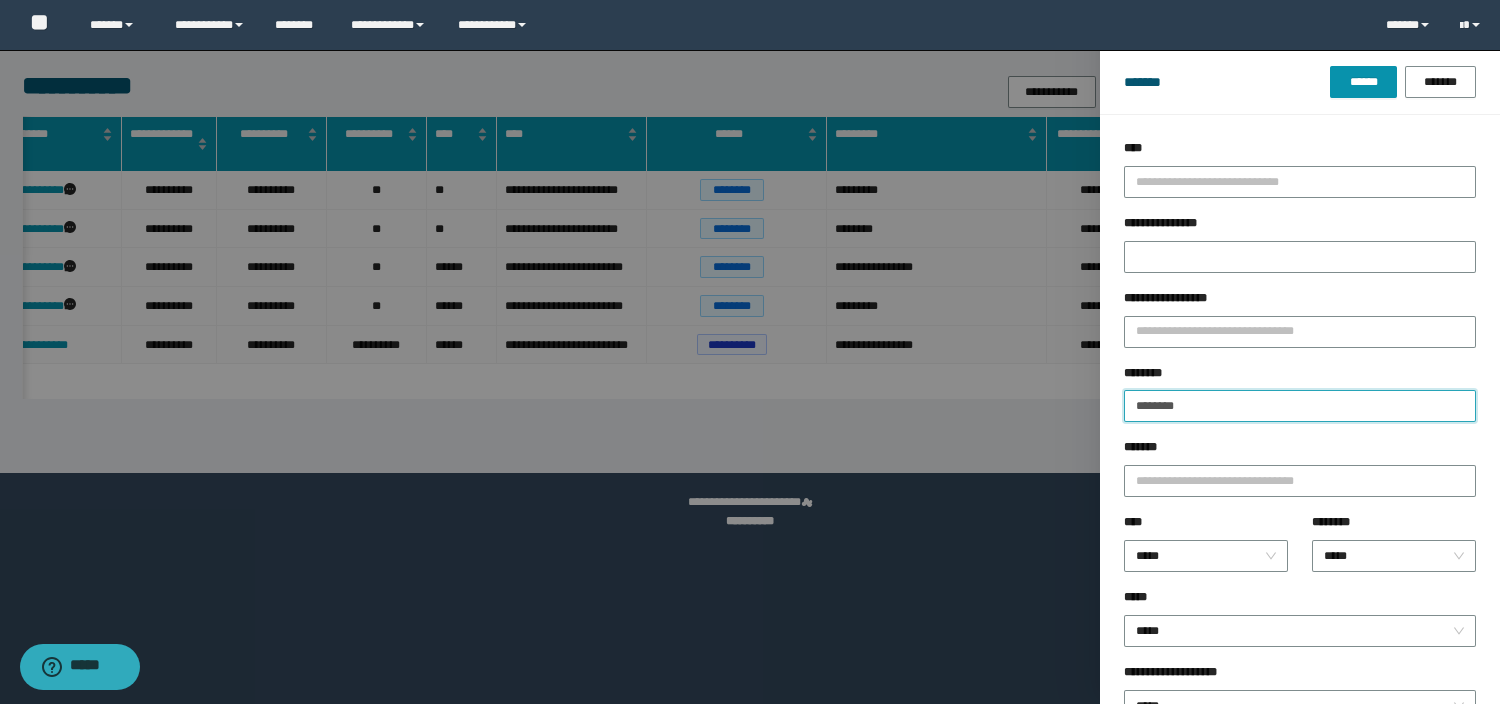 drag, startPoint x: 1208, startPoint y: 412, endPoint x: 800, endPoint y: 435, distance: 408.64777 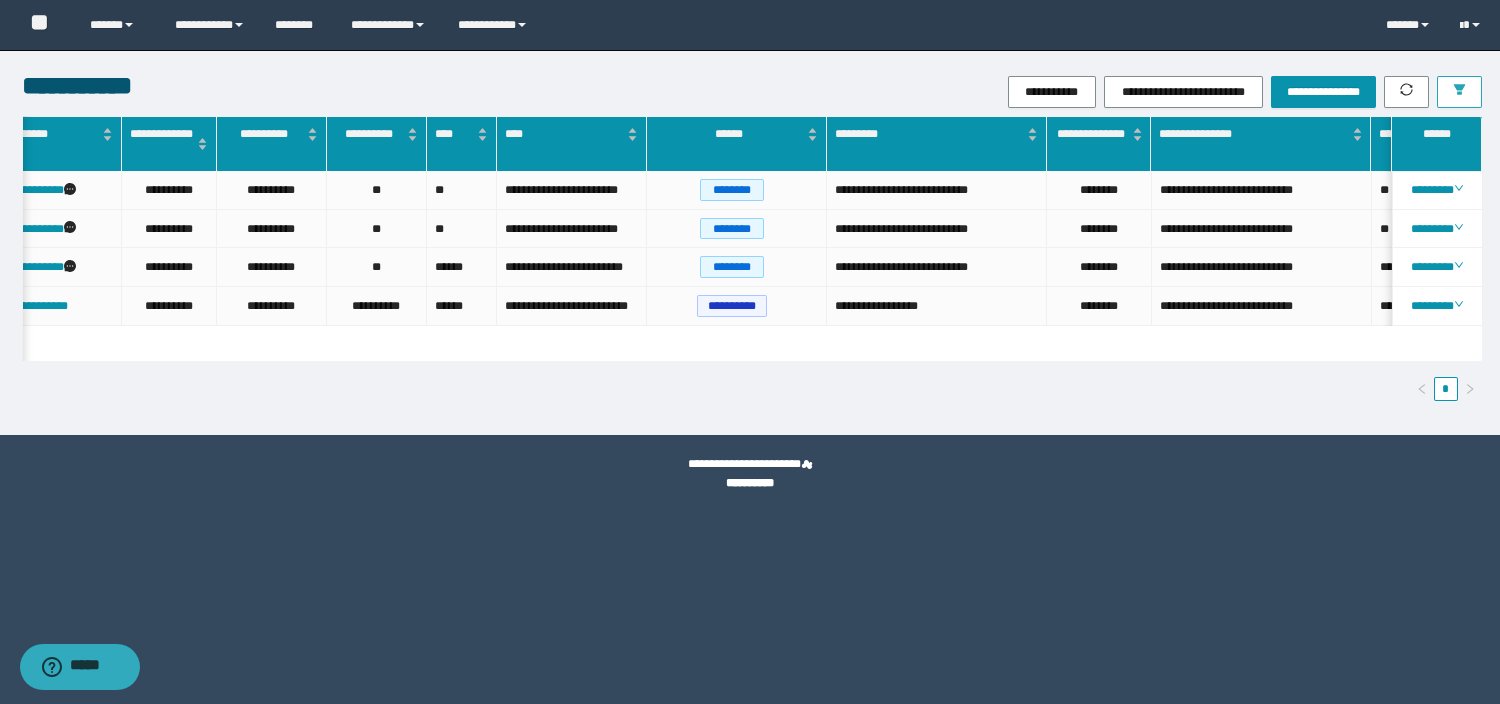 scroll, scrollTop: 0, scrollLeft: 66, axis: horizontal 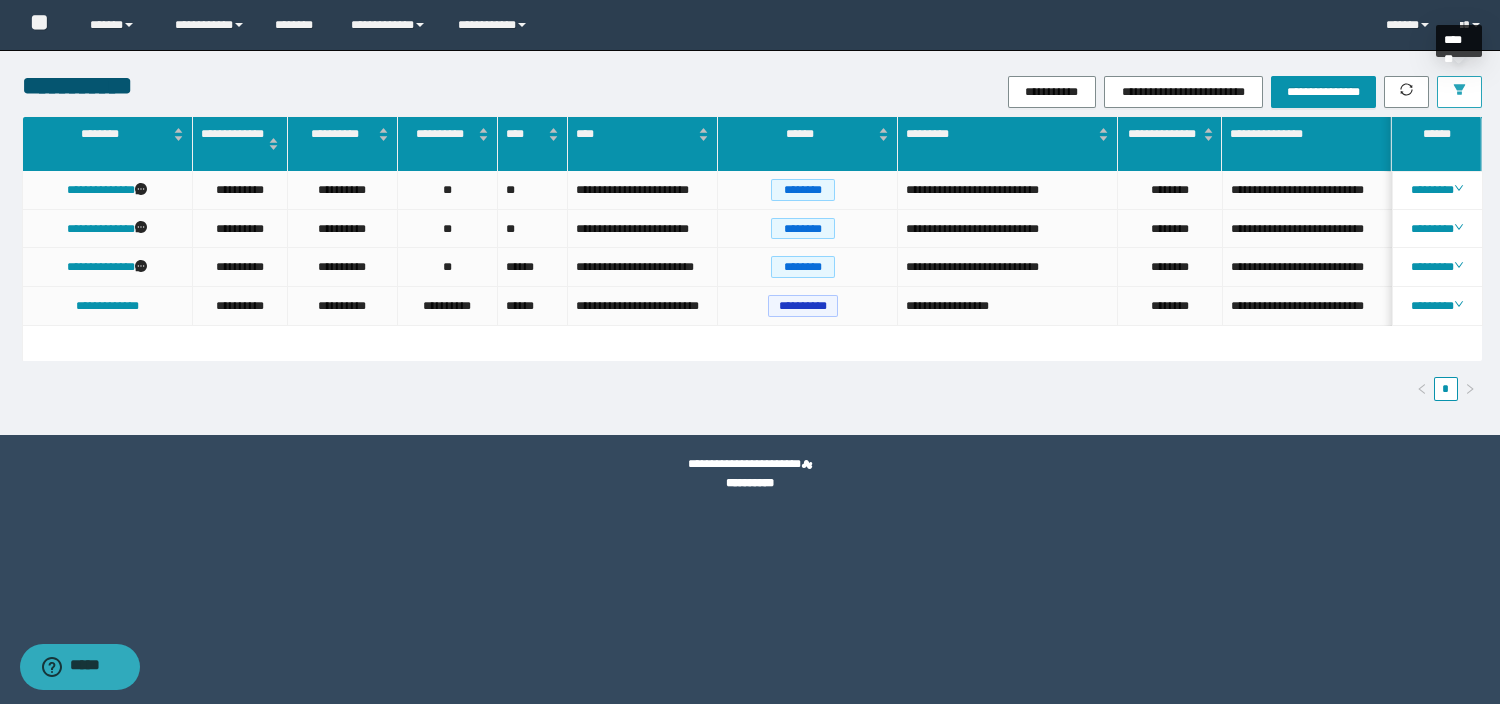 click 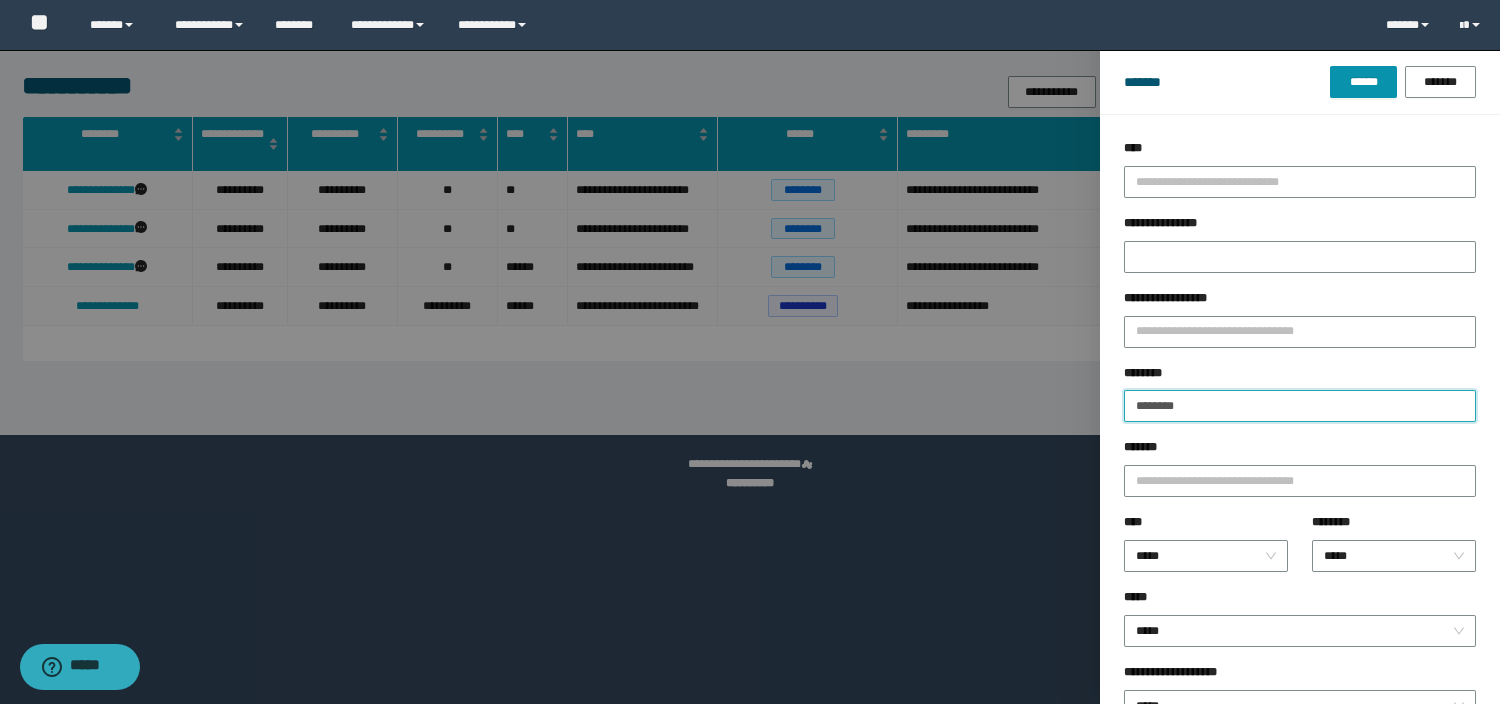 drag, startPoint x: 1193, startPoint y: 407, endPoint x: 900, endPoint y: 402, distance: 293.04266 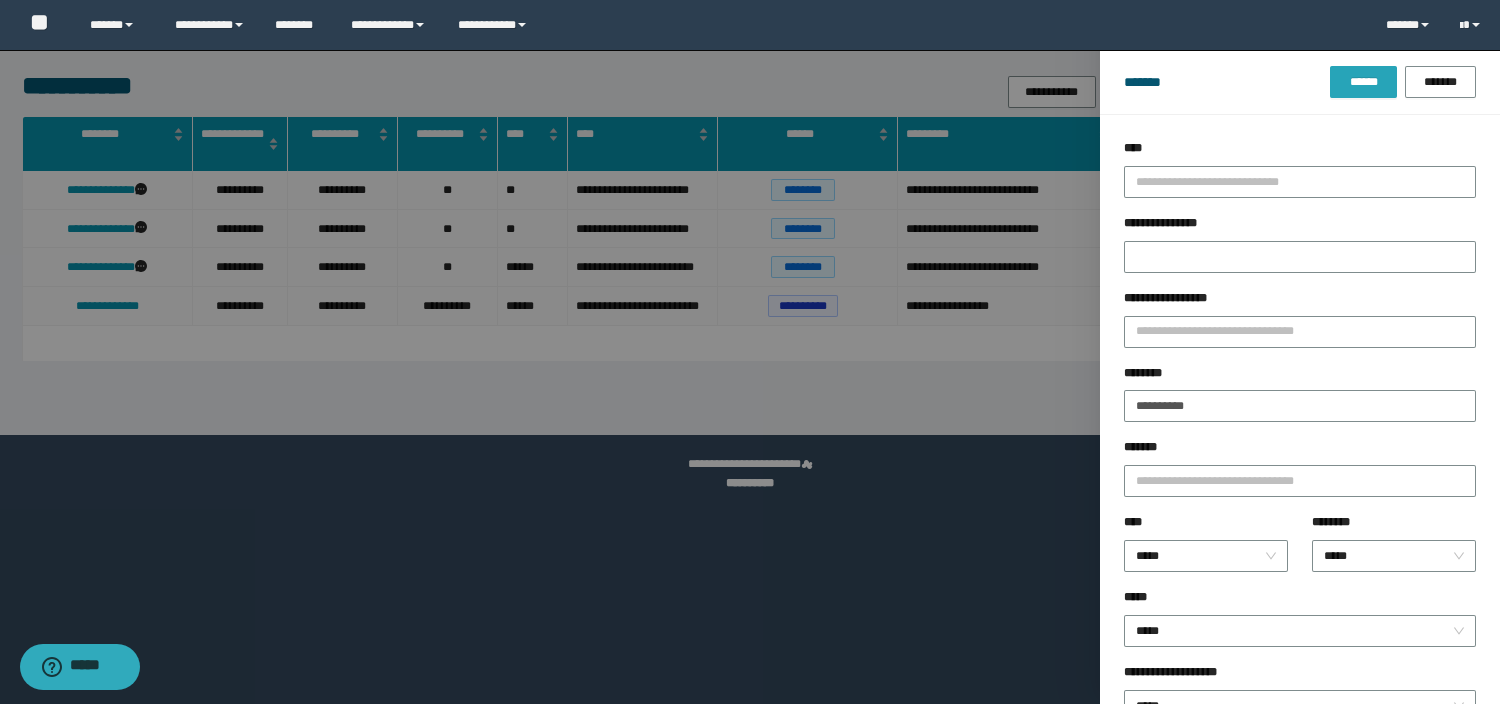 click on "******" at bounding box center [1363, 82] 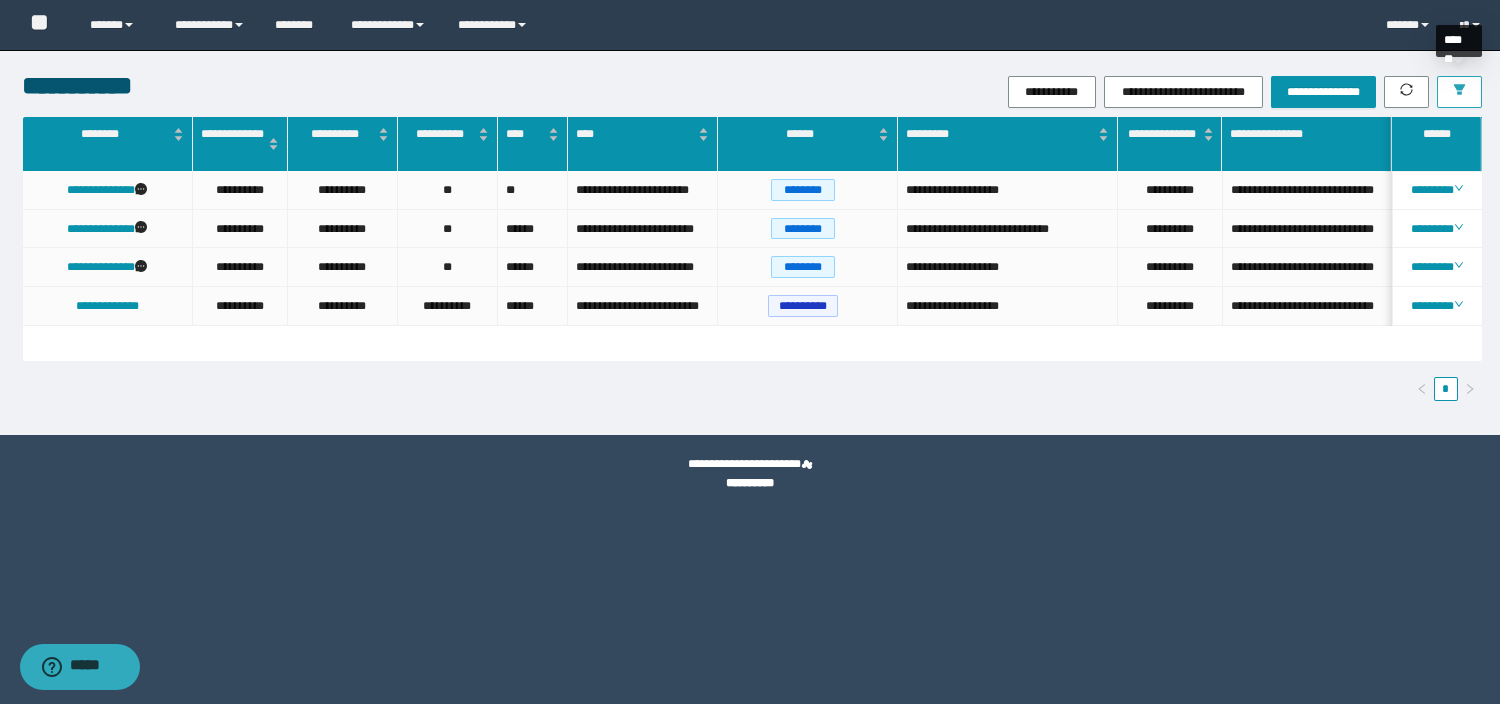 click 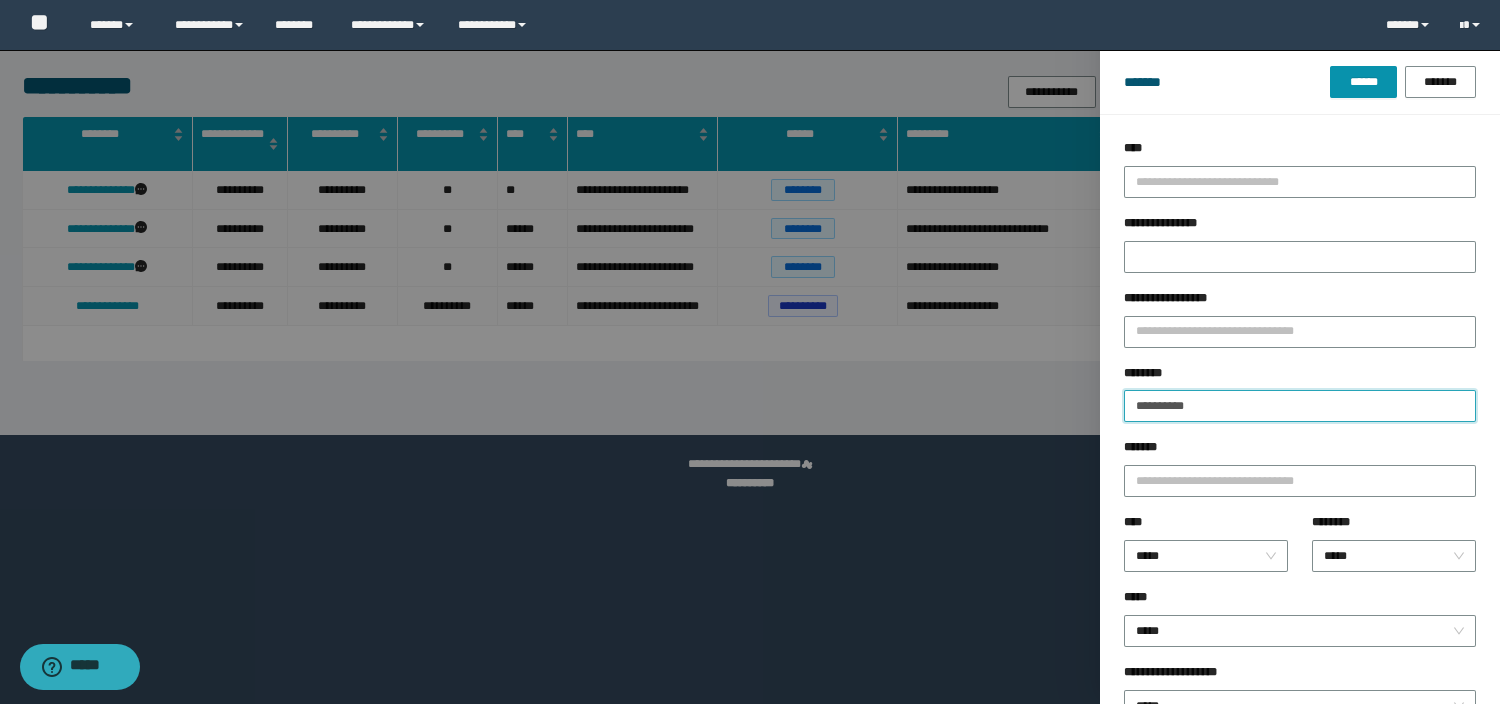 drag, startPoint x: 1201, startPoint y: 403, endPoint x: 835, endPoint y: 401, distance: 366.00546 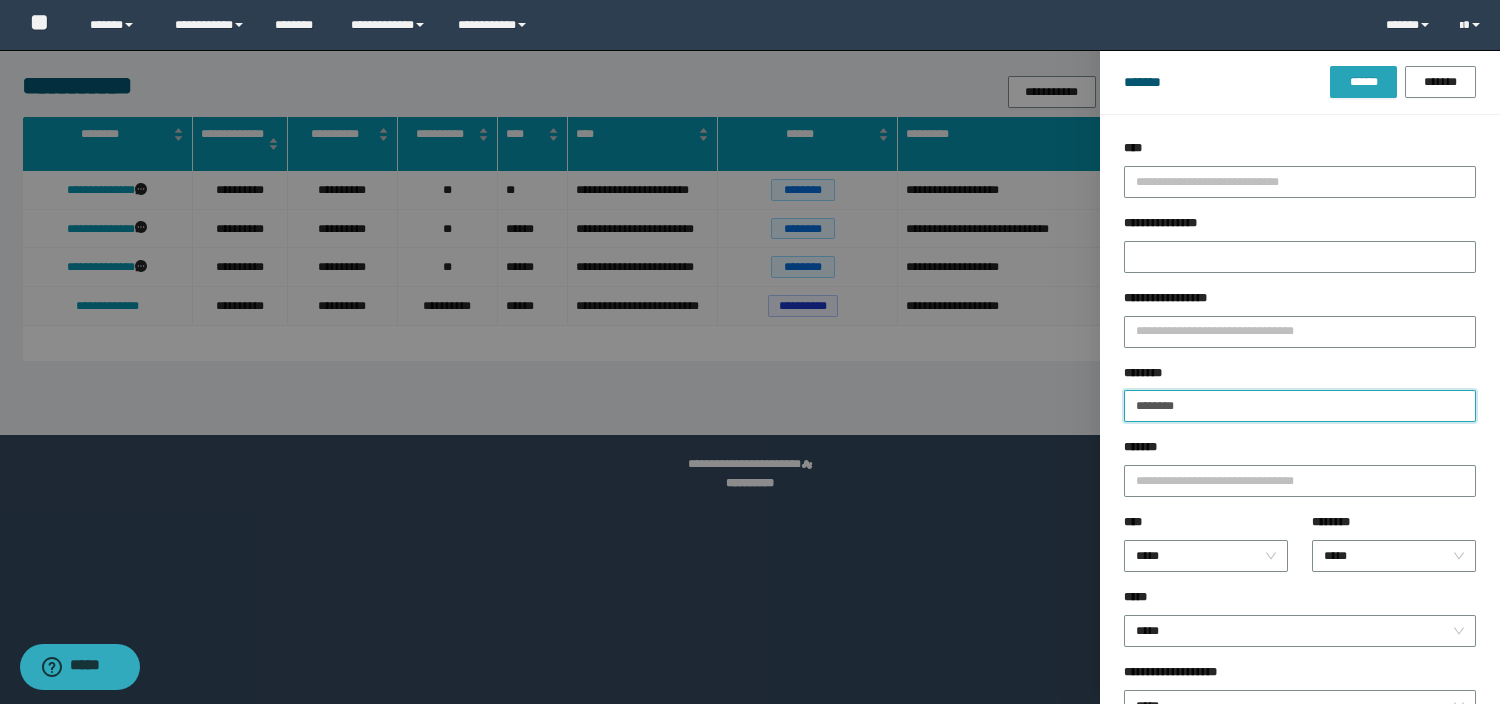type on "********" 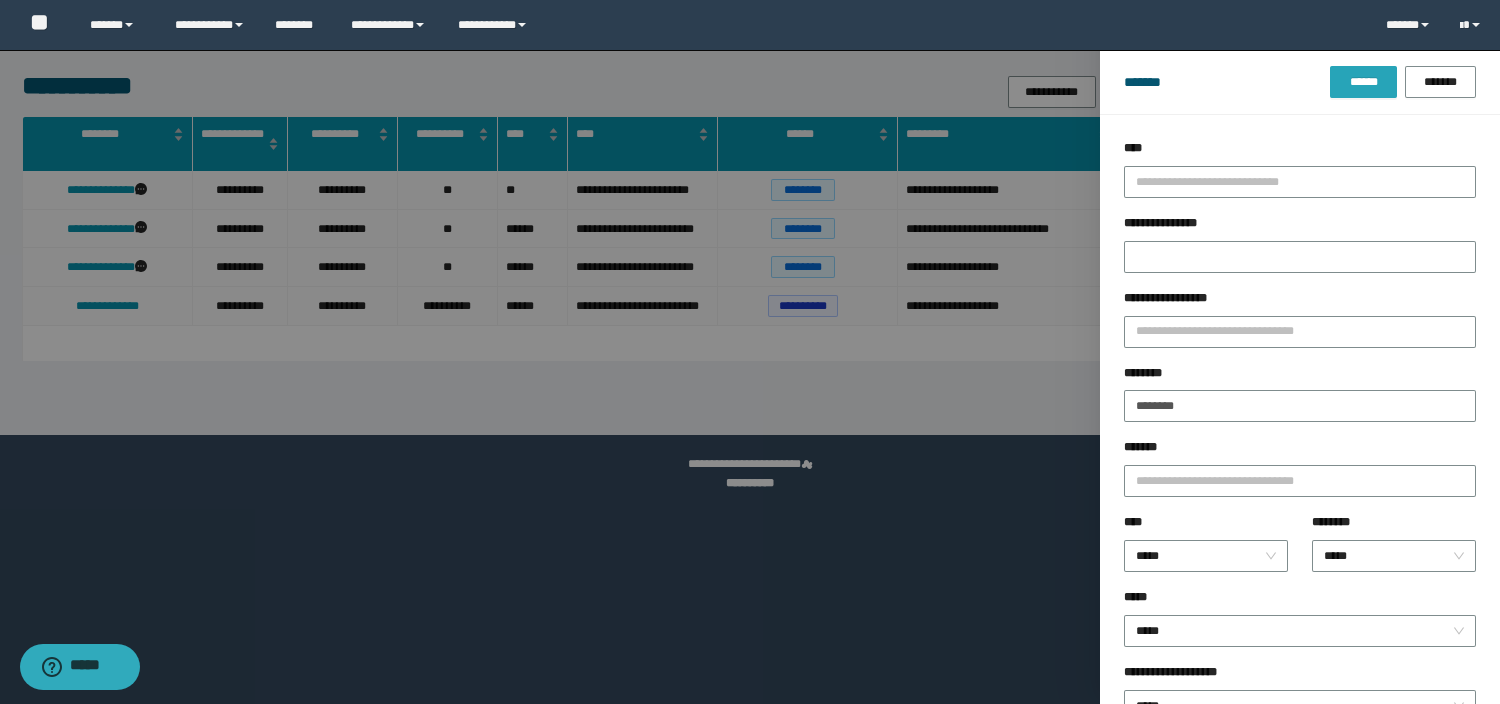 click on "******" at bounding box center [1363, 82] 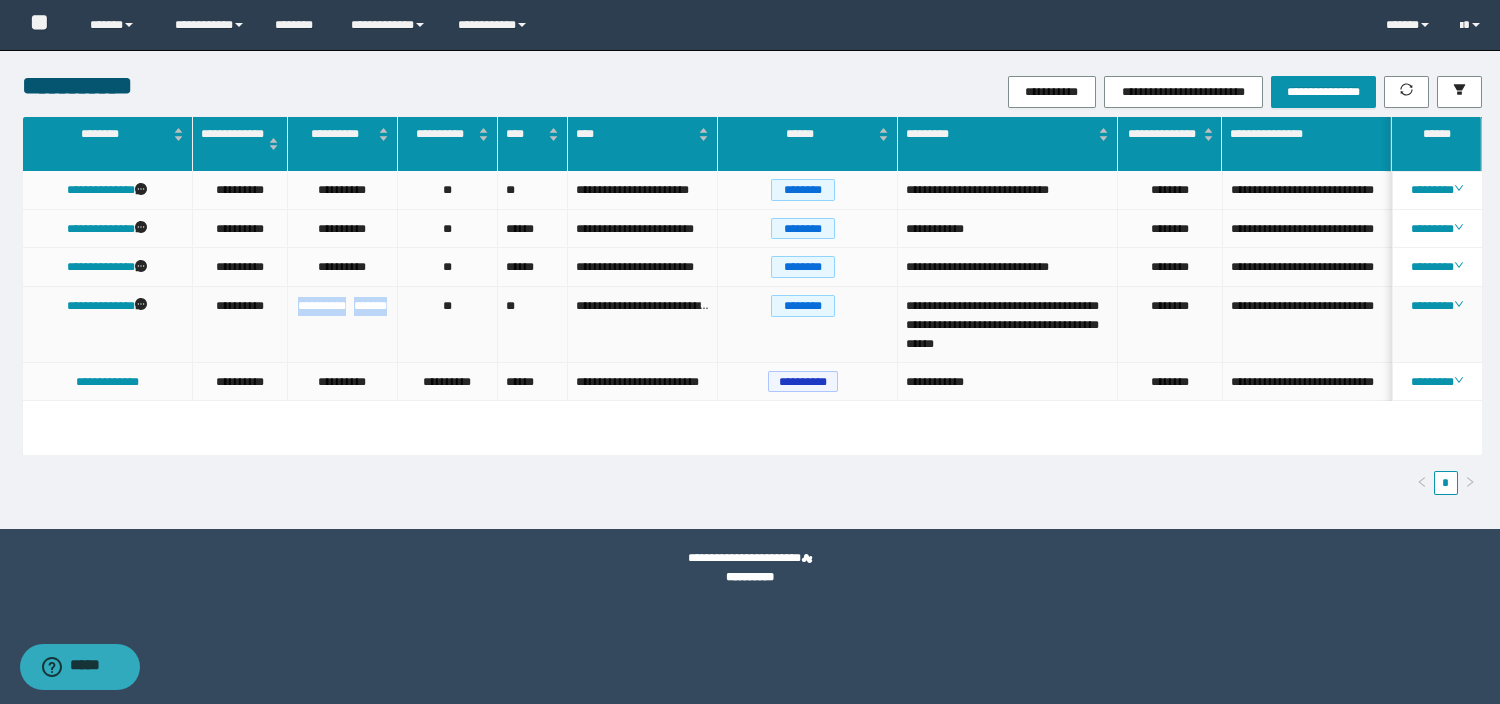 drag, startPoint x: 356, startPoint y: 324, endPoint x: 299, endPoint y: 307, distance: 59.48109 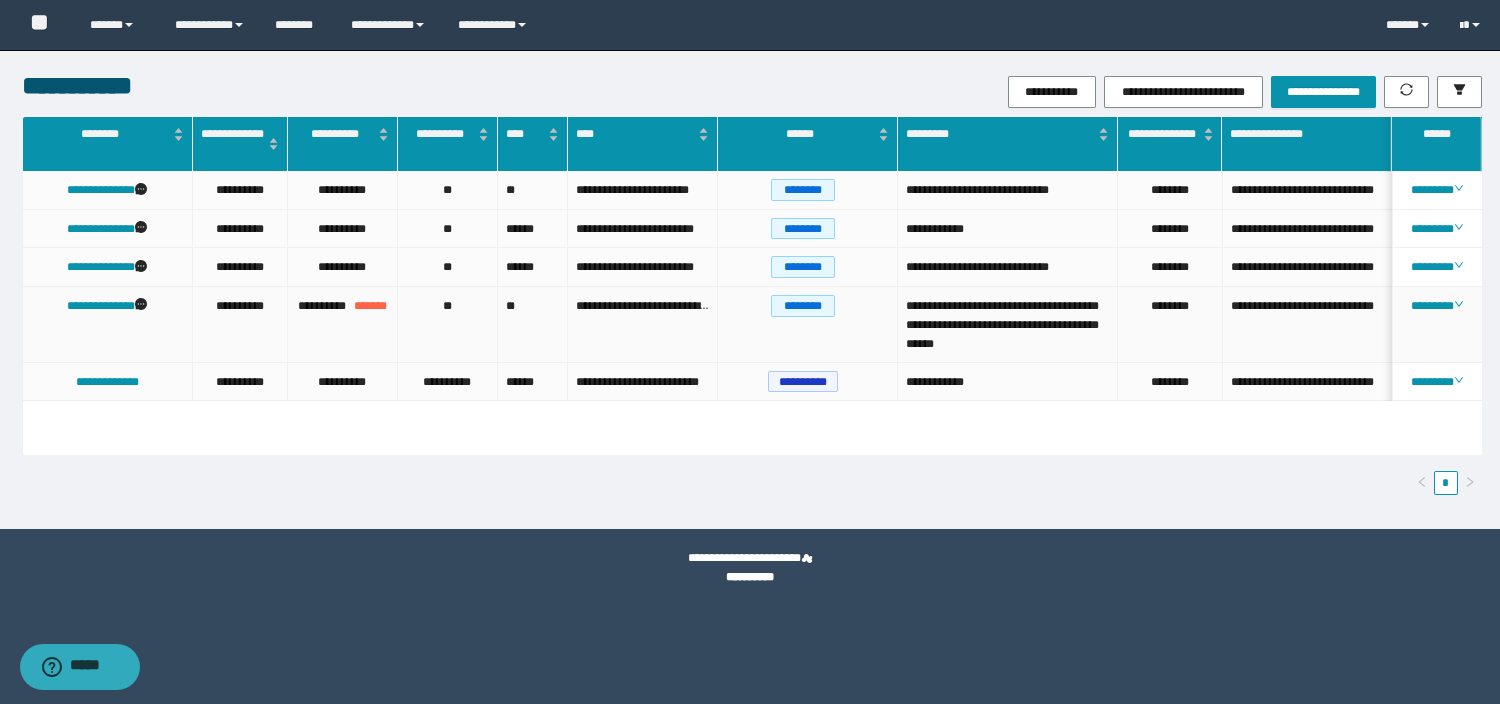 click on "**" at bounding box center [533, 325] 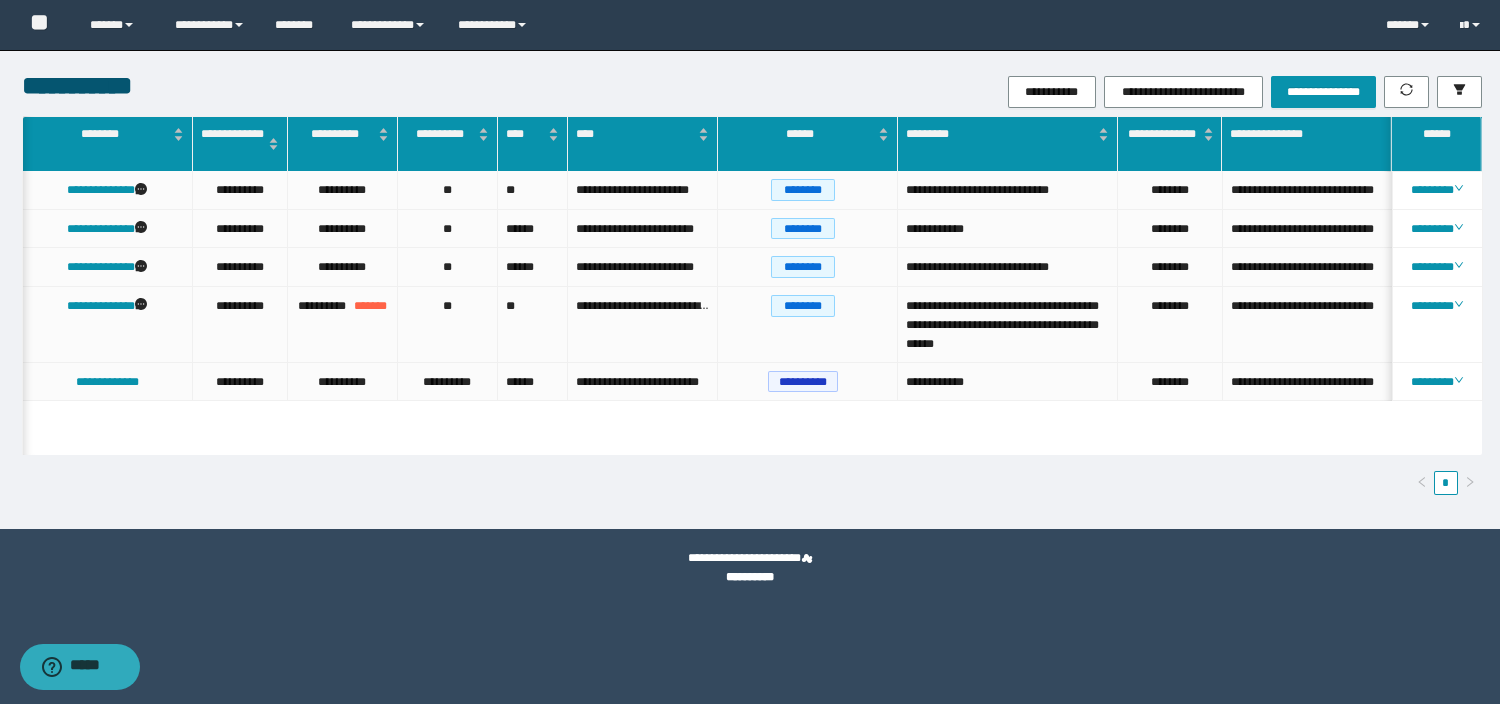scroll, scrollTop: 0, scrollLeft: 26, axis: horizontal 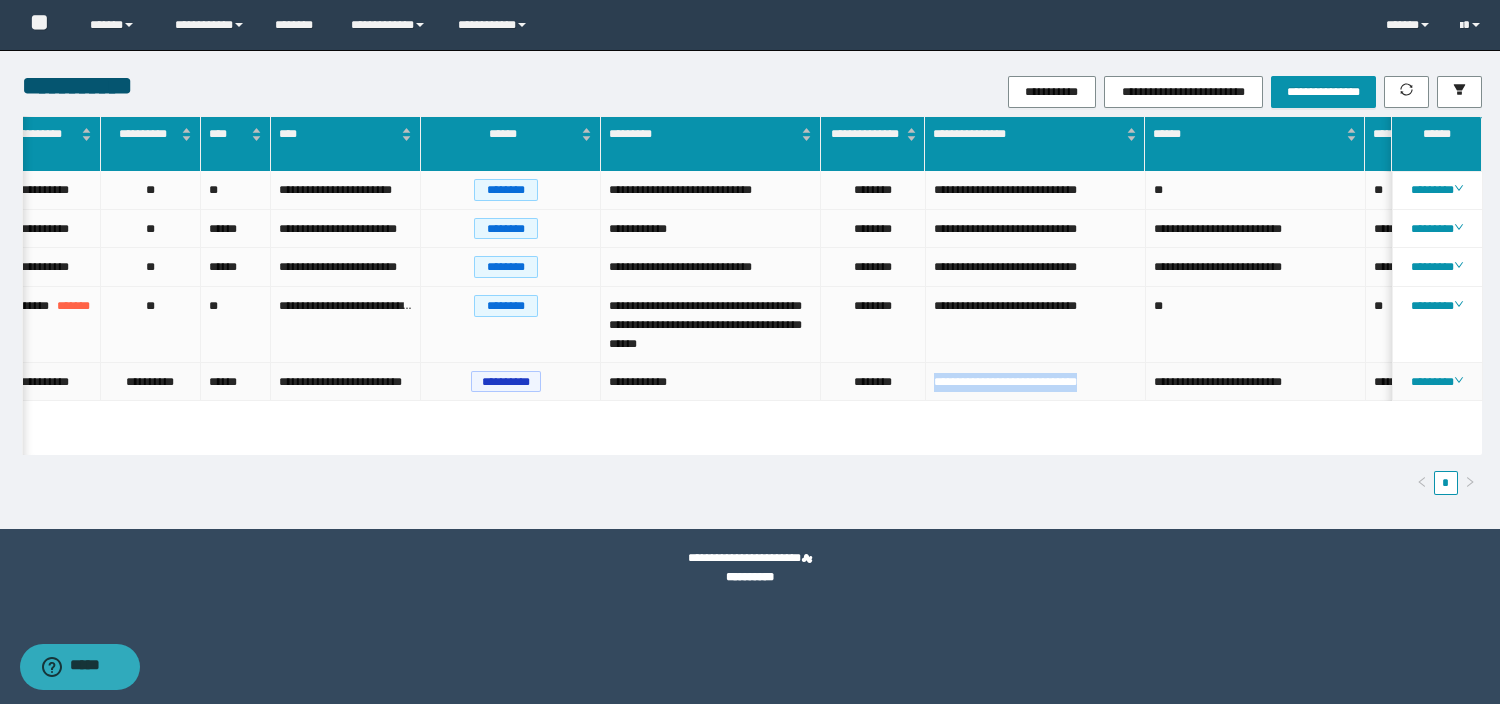 drag, startPoint x: 1093, startPoint y: 402, endPoint x: 921, endPoint y: 395, distance: 172.14238 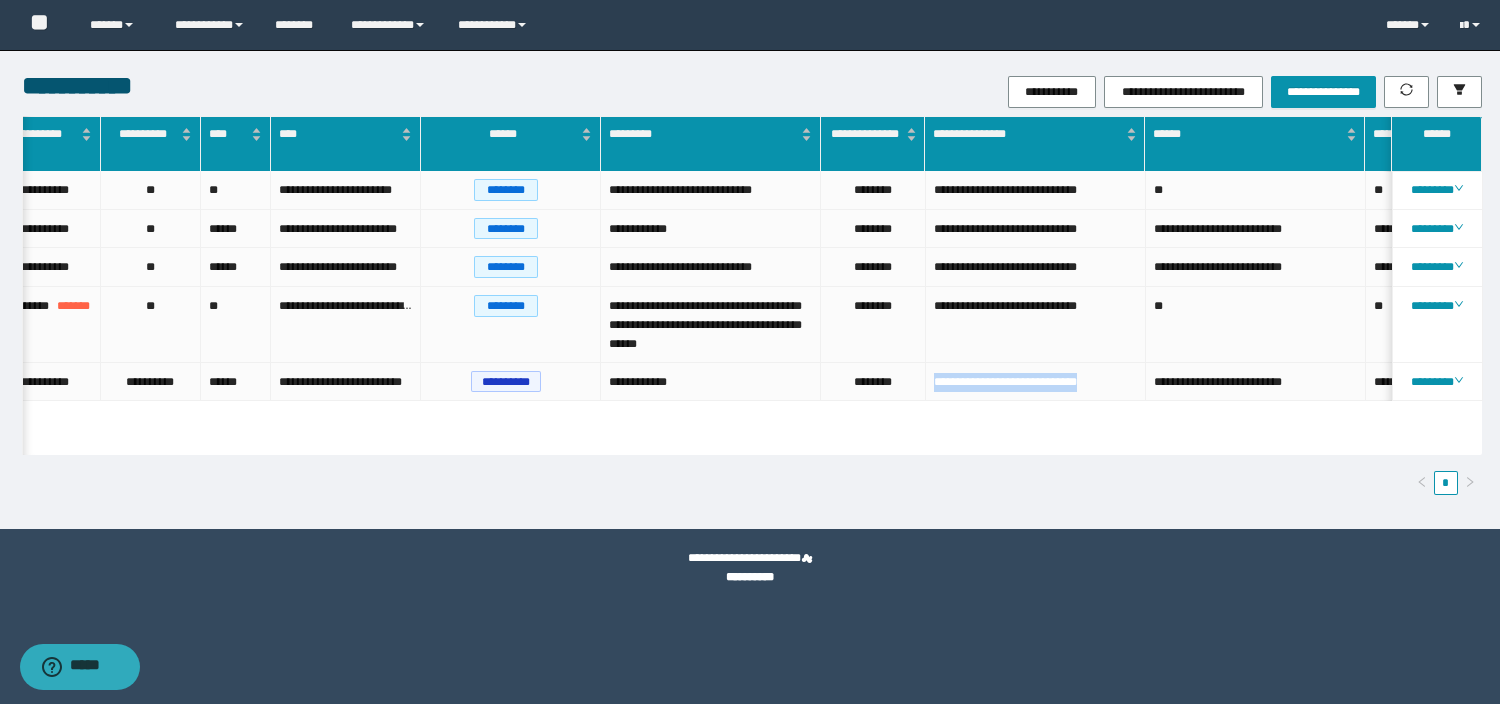 copy on "**********" 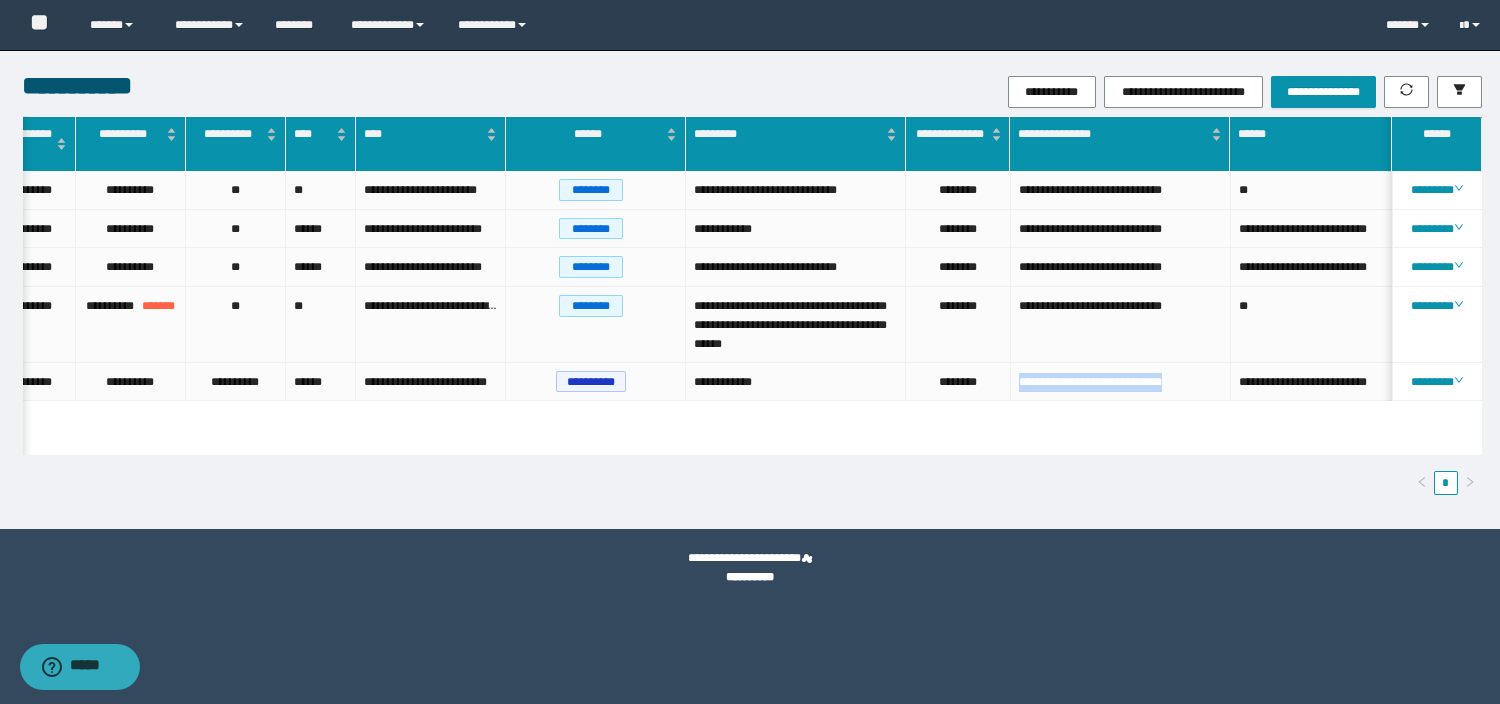 scroll, scrollTop: 0, scrollLeft: 58, axis: horizontal 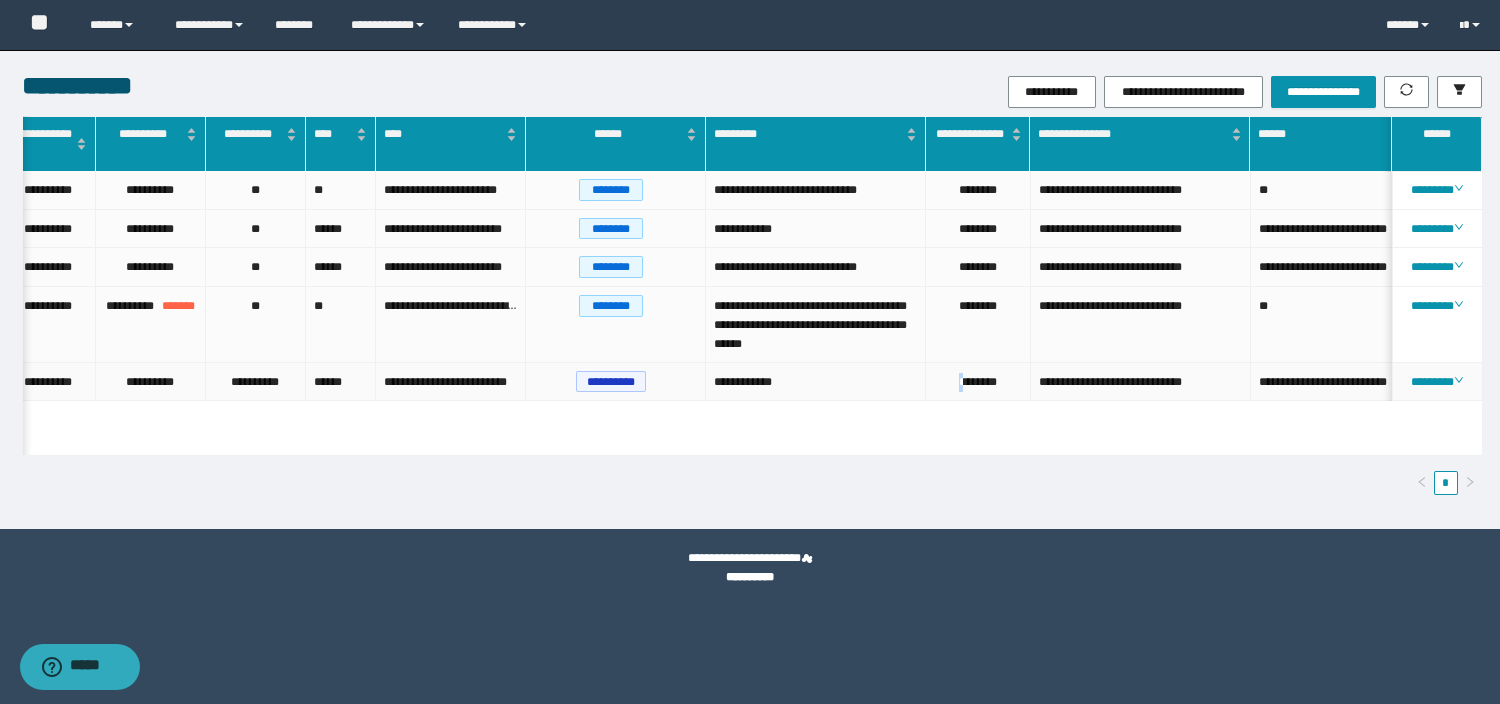 drag, startPoint x: 946, startPoint y: 399, endPoint x: 956, endPoint y: 397, distance: 10.198039 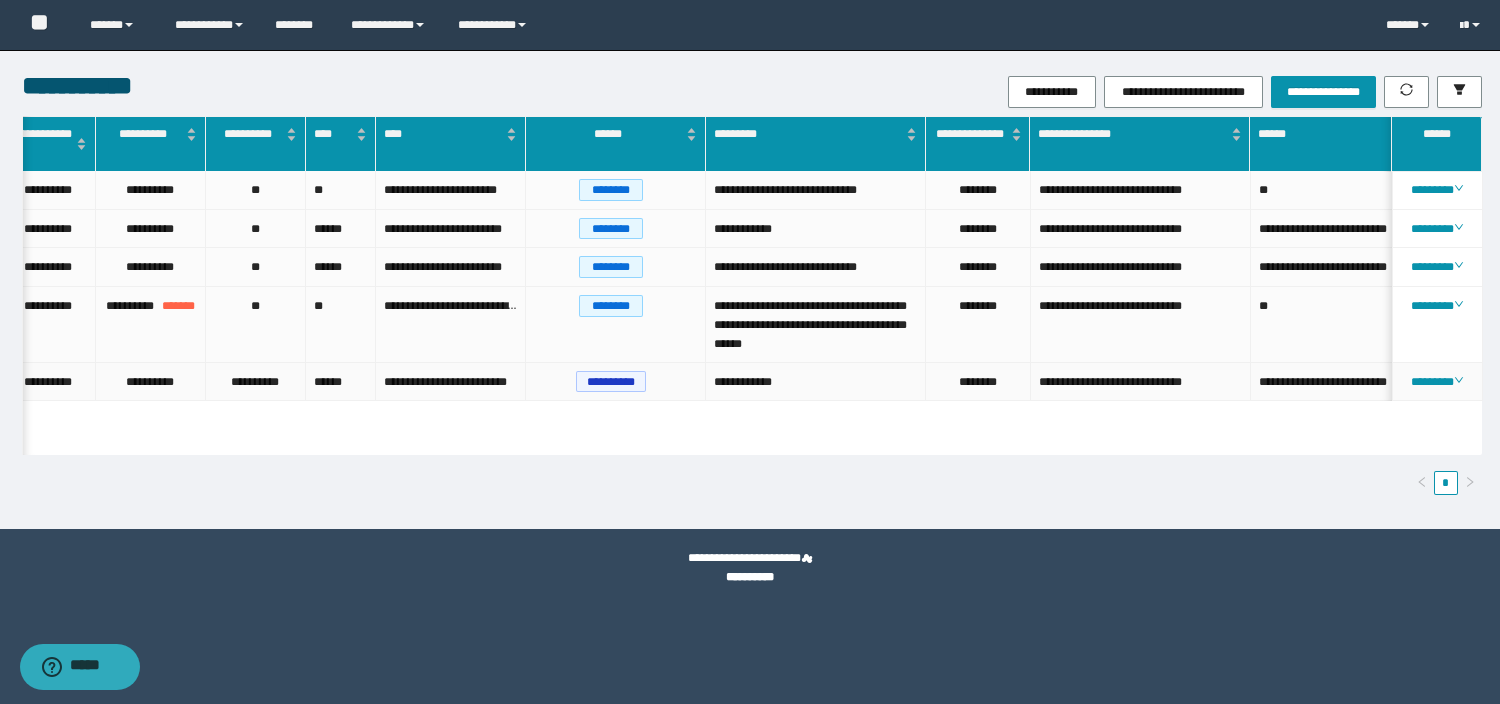 click on "********" at bounding box center (978, 382) 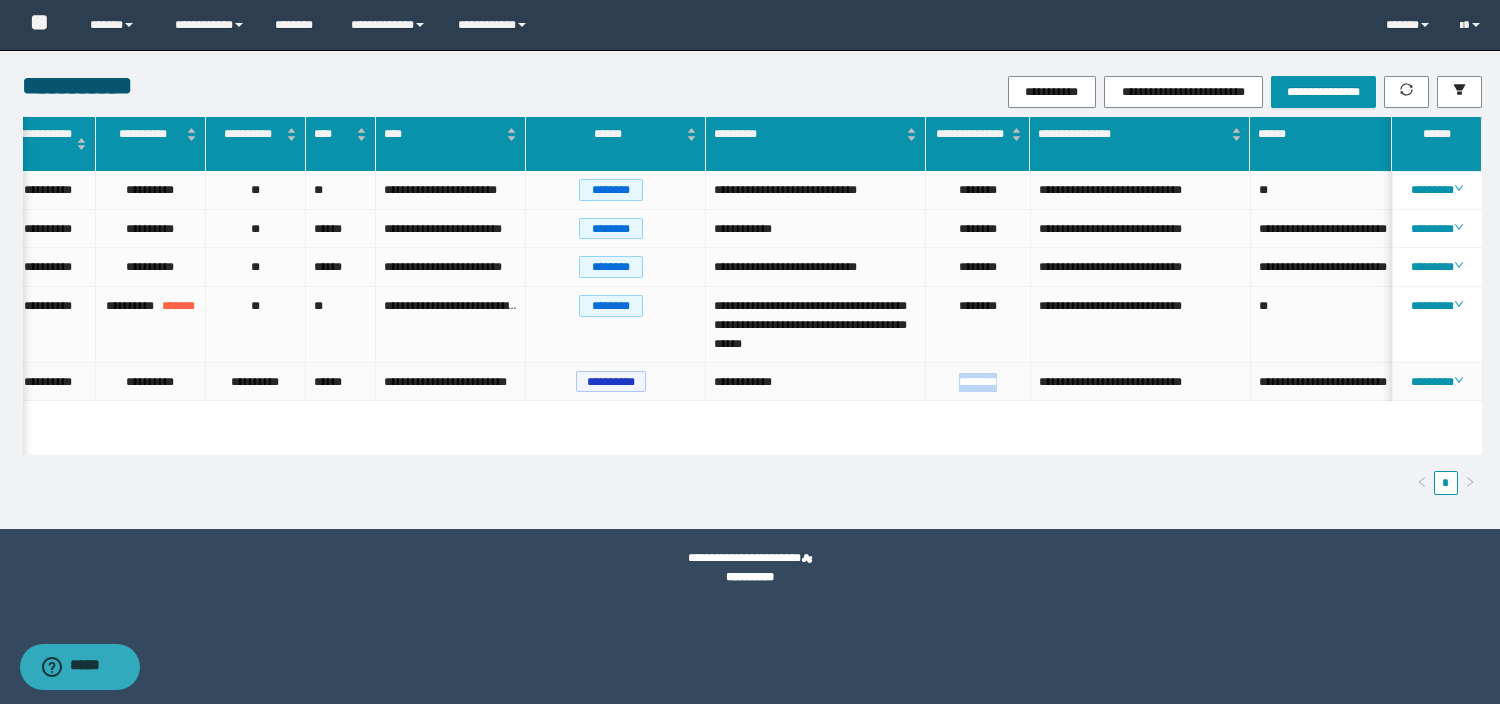 drag, startPoint x: 999, startPoint y: 399, endPoint x: 949, endPoint y: 402, distance: 50.08992 